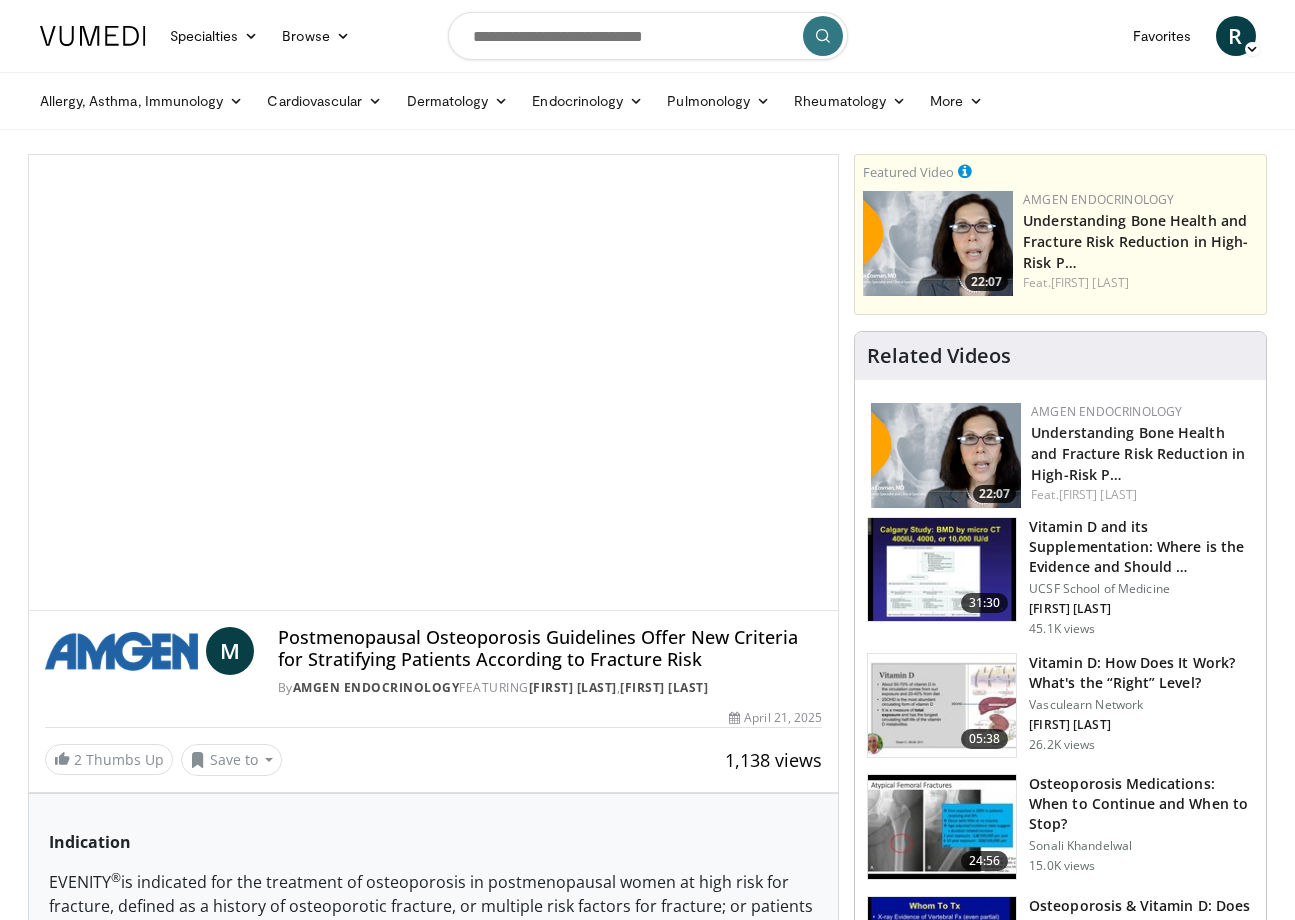 scroll, scrollTop: 0, scrollLeft: 0, axis: both 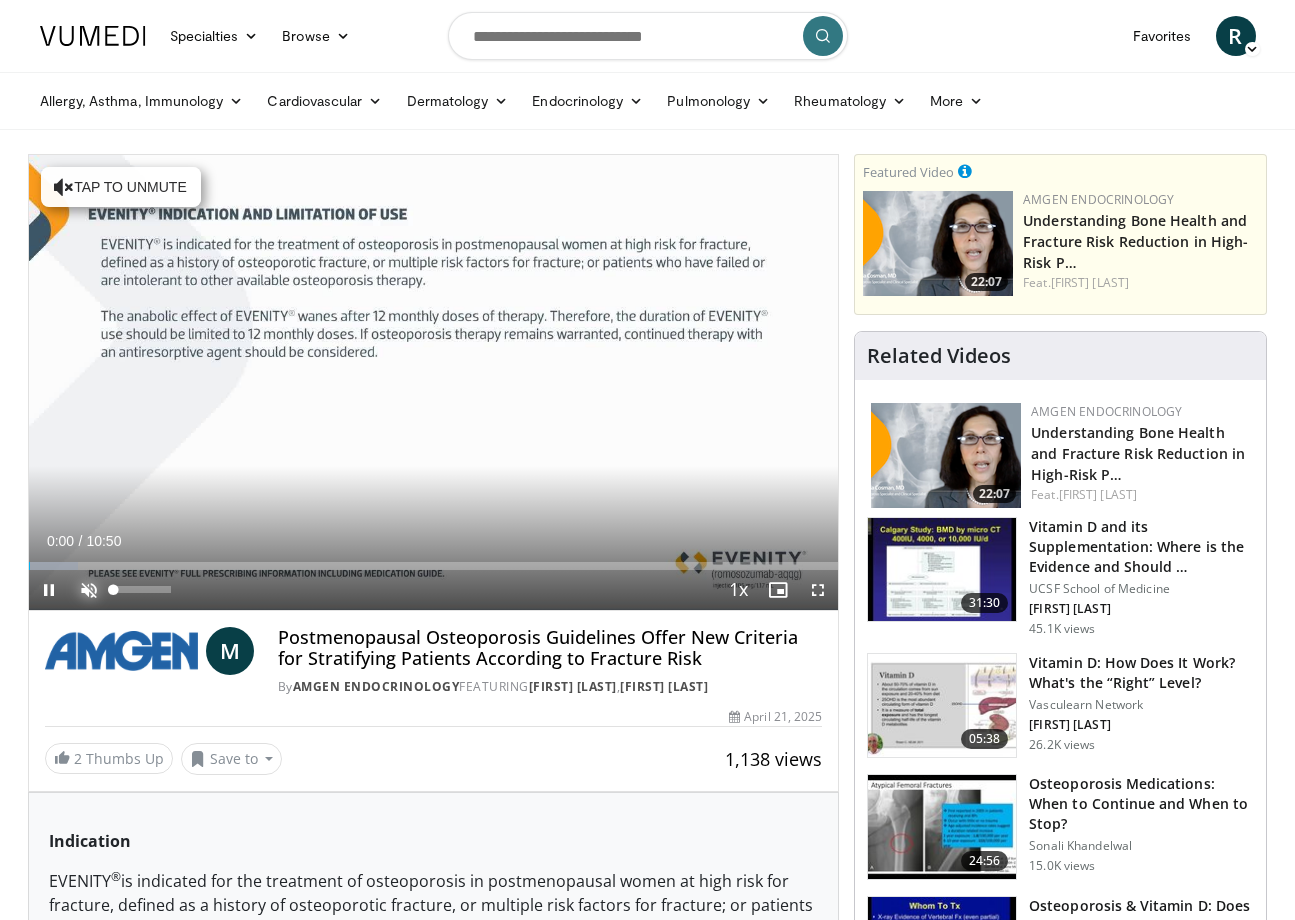 click at bounding box center (89, 590) 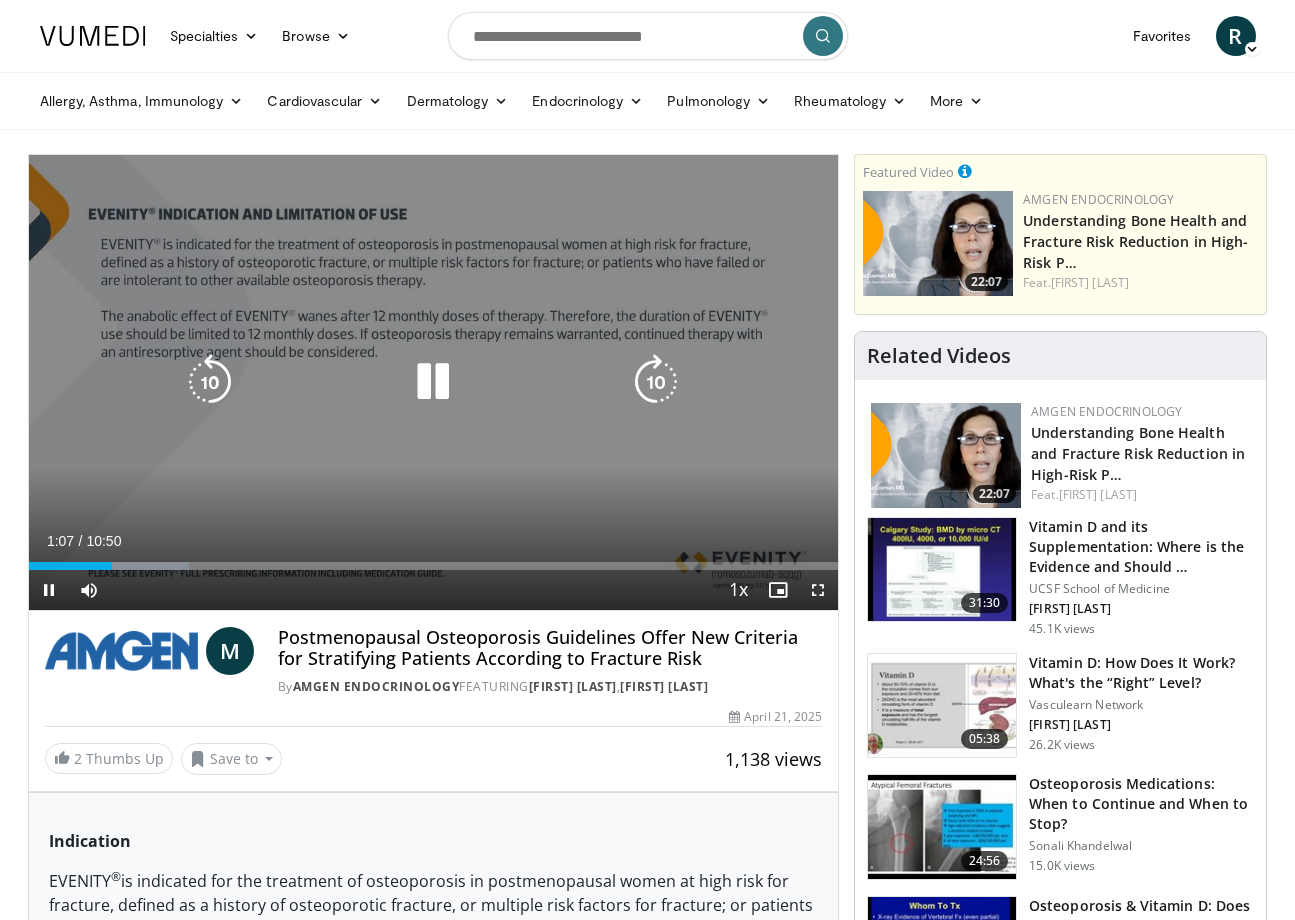 click at bounding box center (433, 382) 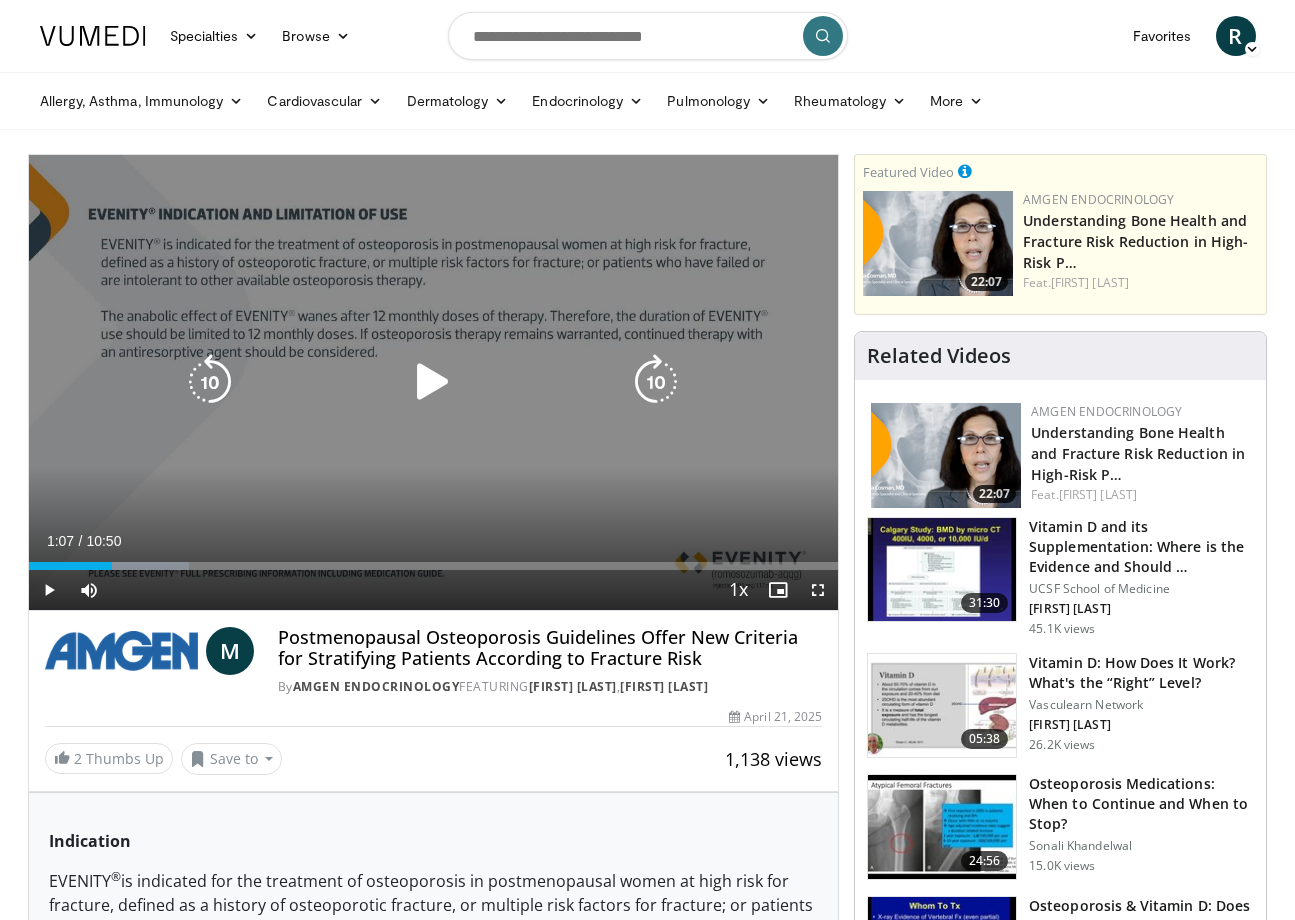click at bounding box center [433, 382] 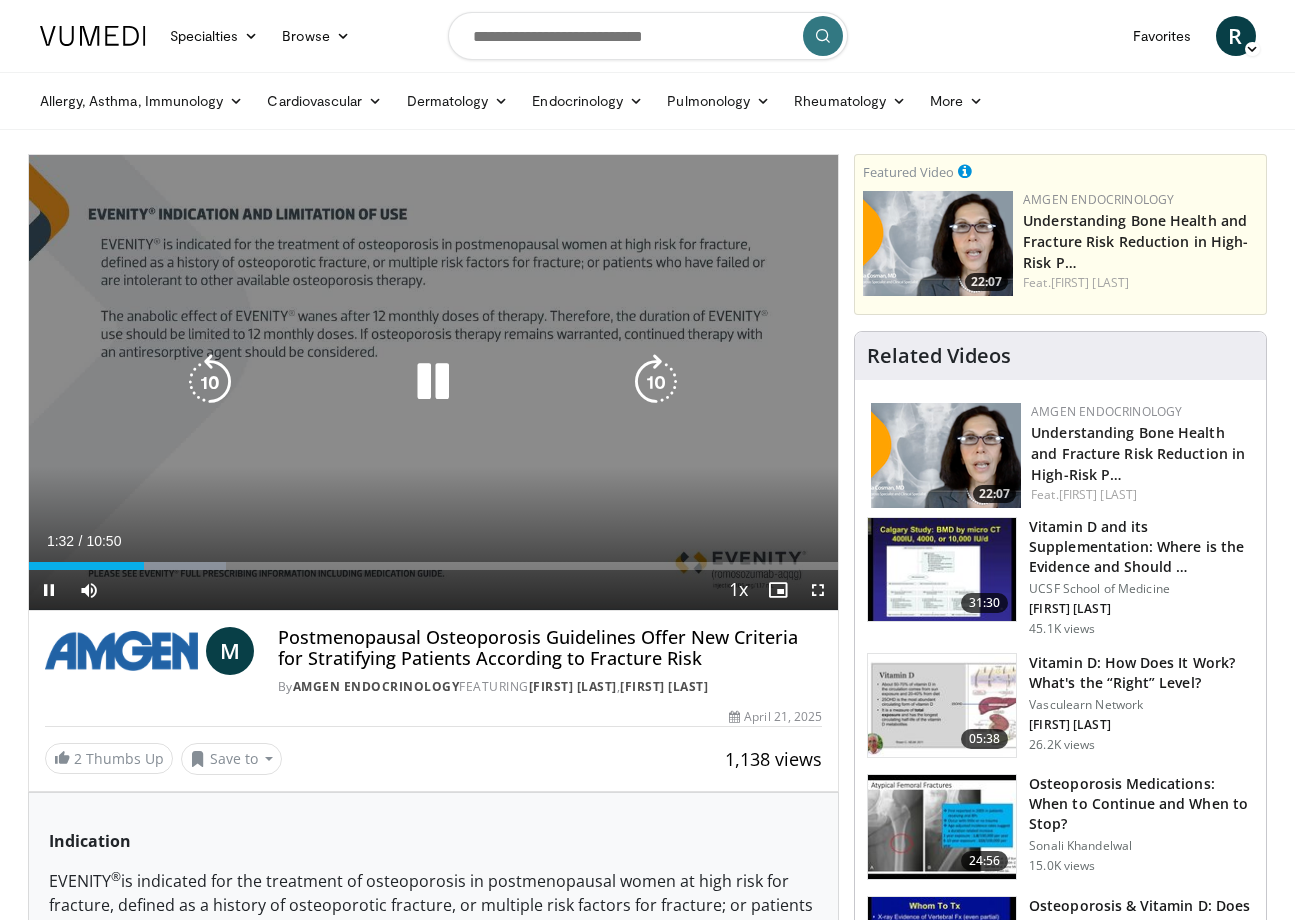 drag, startPoint x: 376, startPoint y: 359, endPoint x: 536, endPoint y: 206, distance: 221.37976 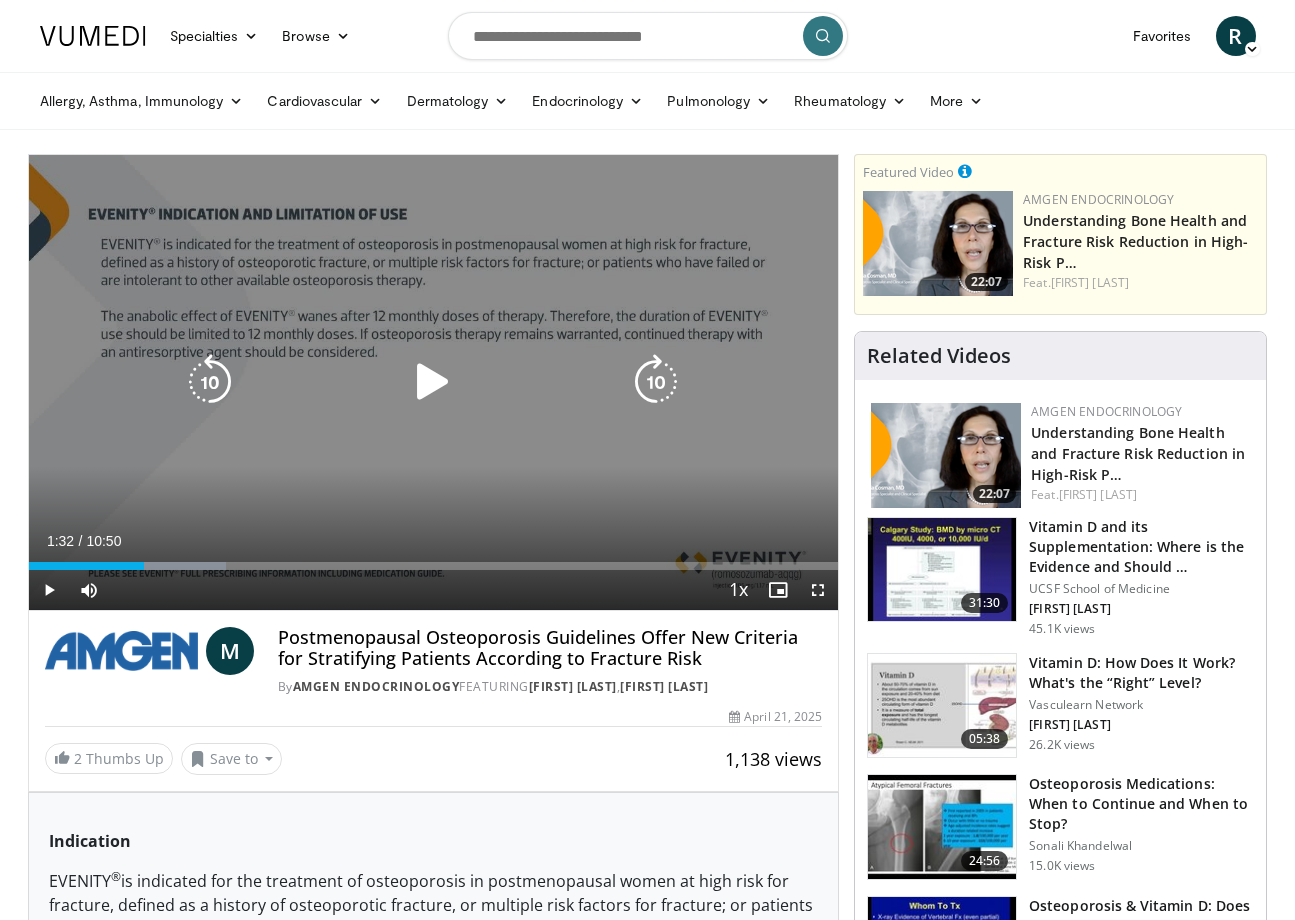 click on "10 seconds
Tap to unmute" at bounding box center (434, 382) 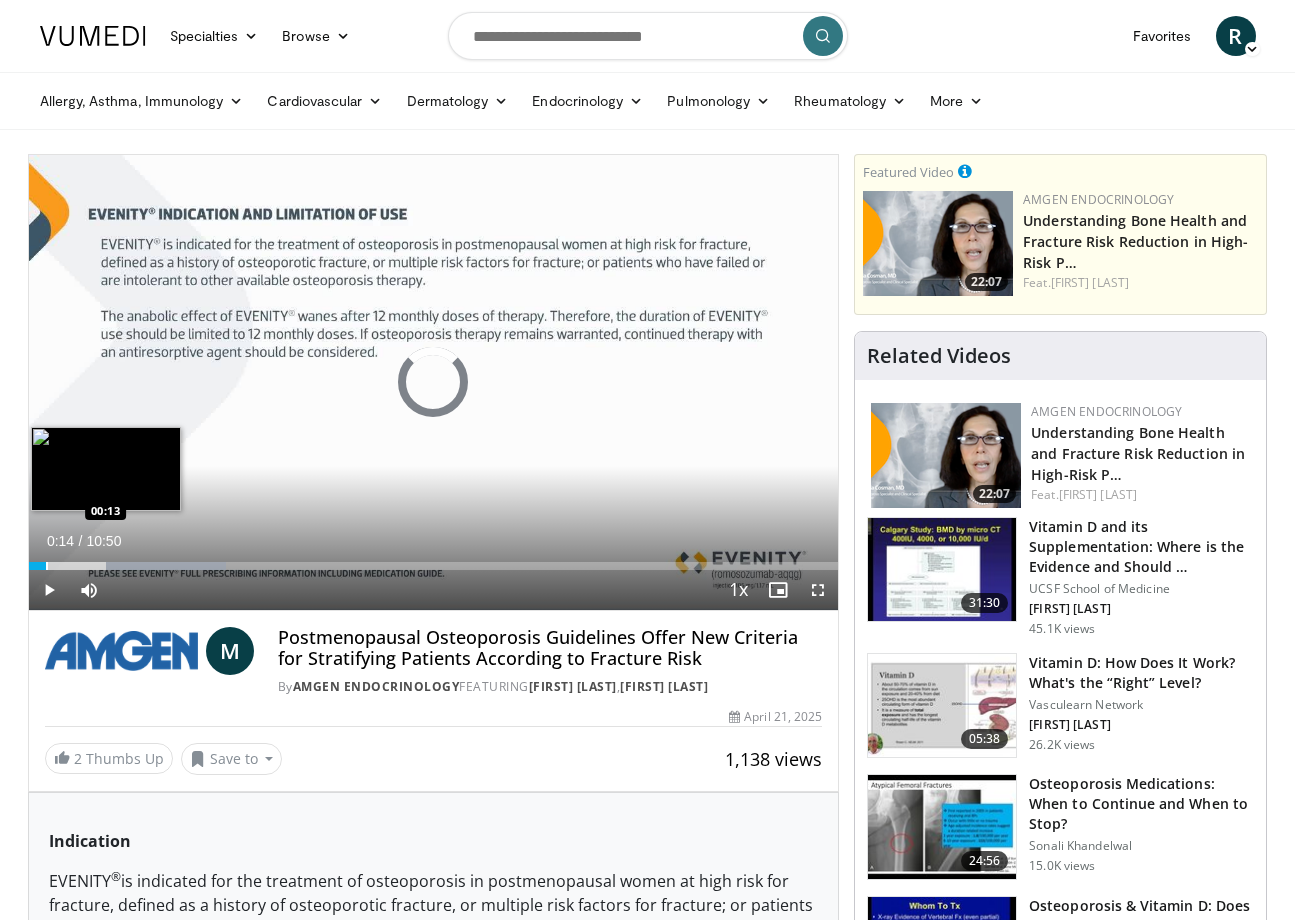 click at bounding box center (47, 566) 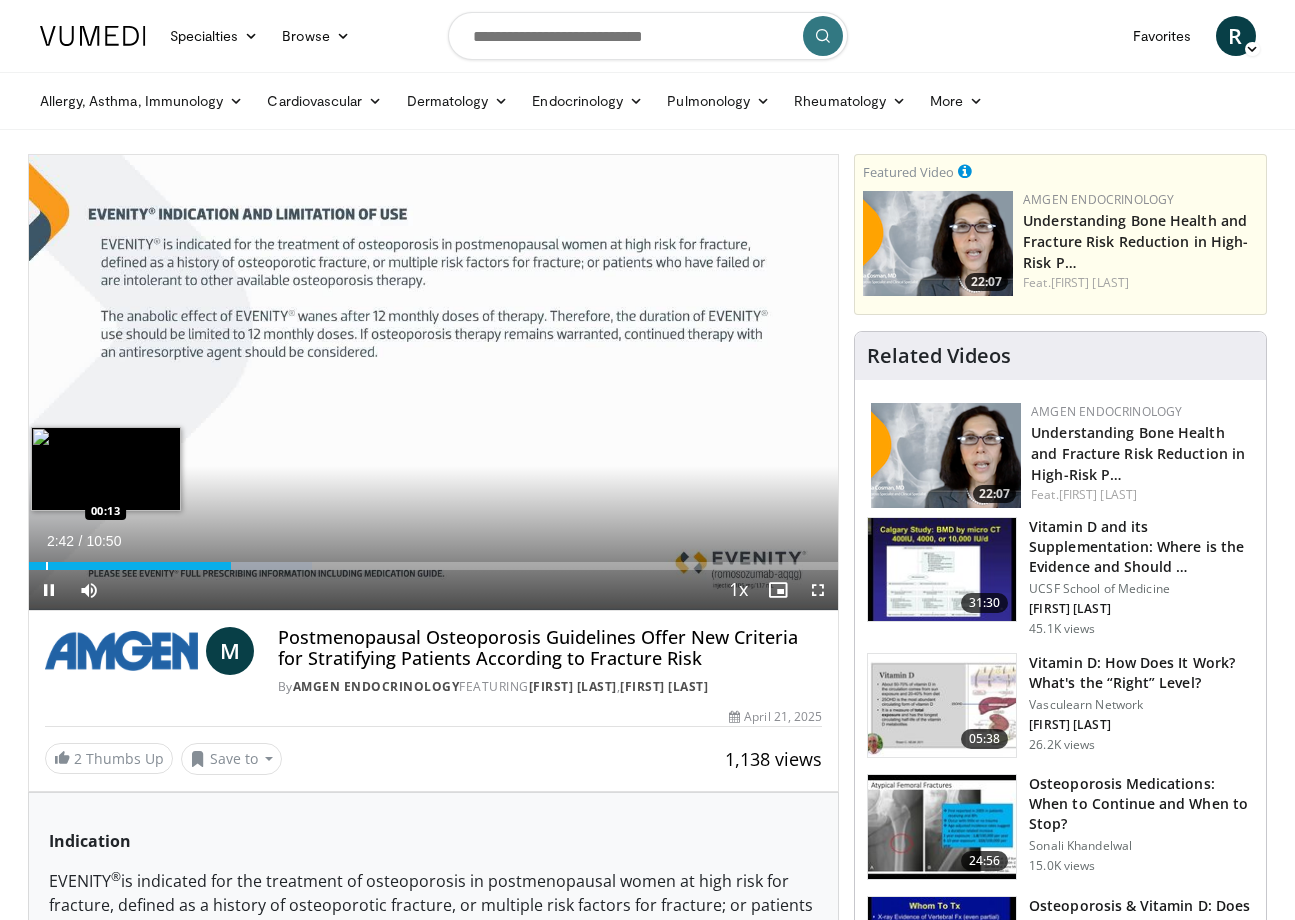 type 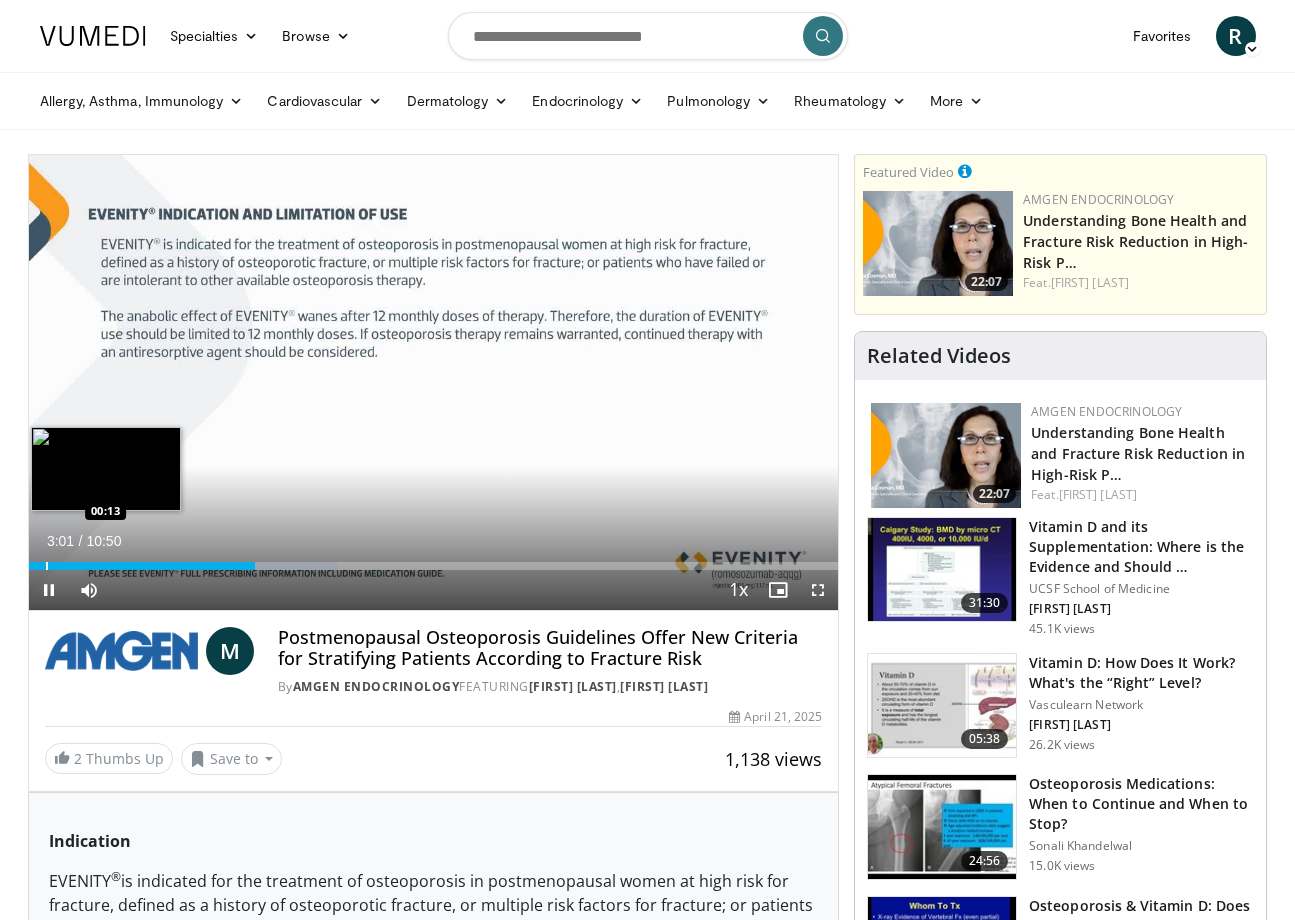 click at bounding box center (210, 382) 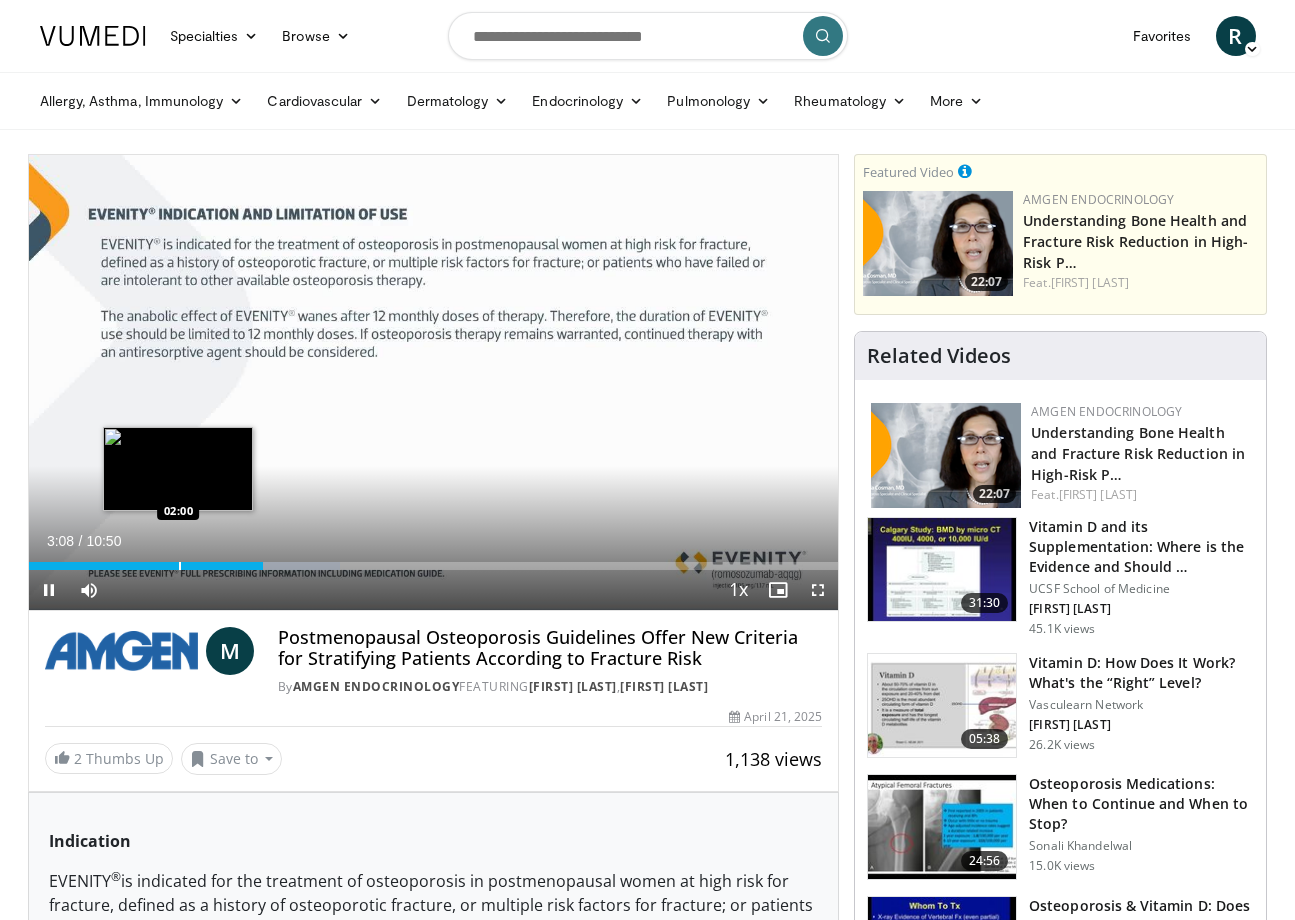 click on "Loaded :  38.46% 03:08 02:00" at bounding box center (434, 566) 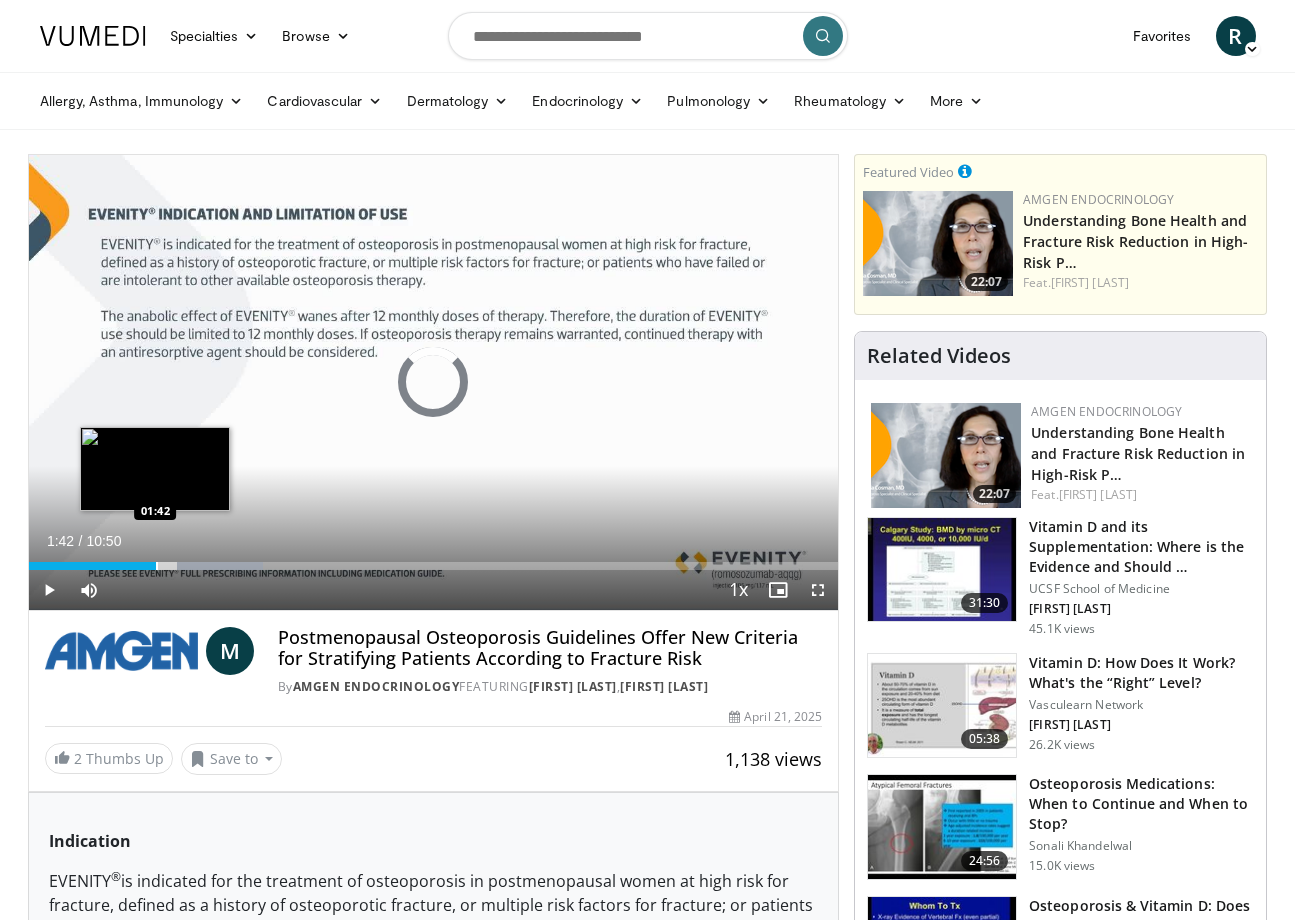click at bounding box center [157, 566] 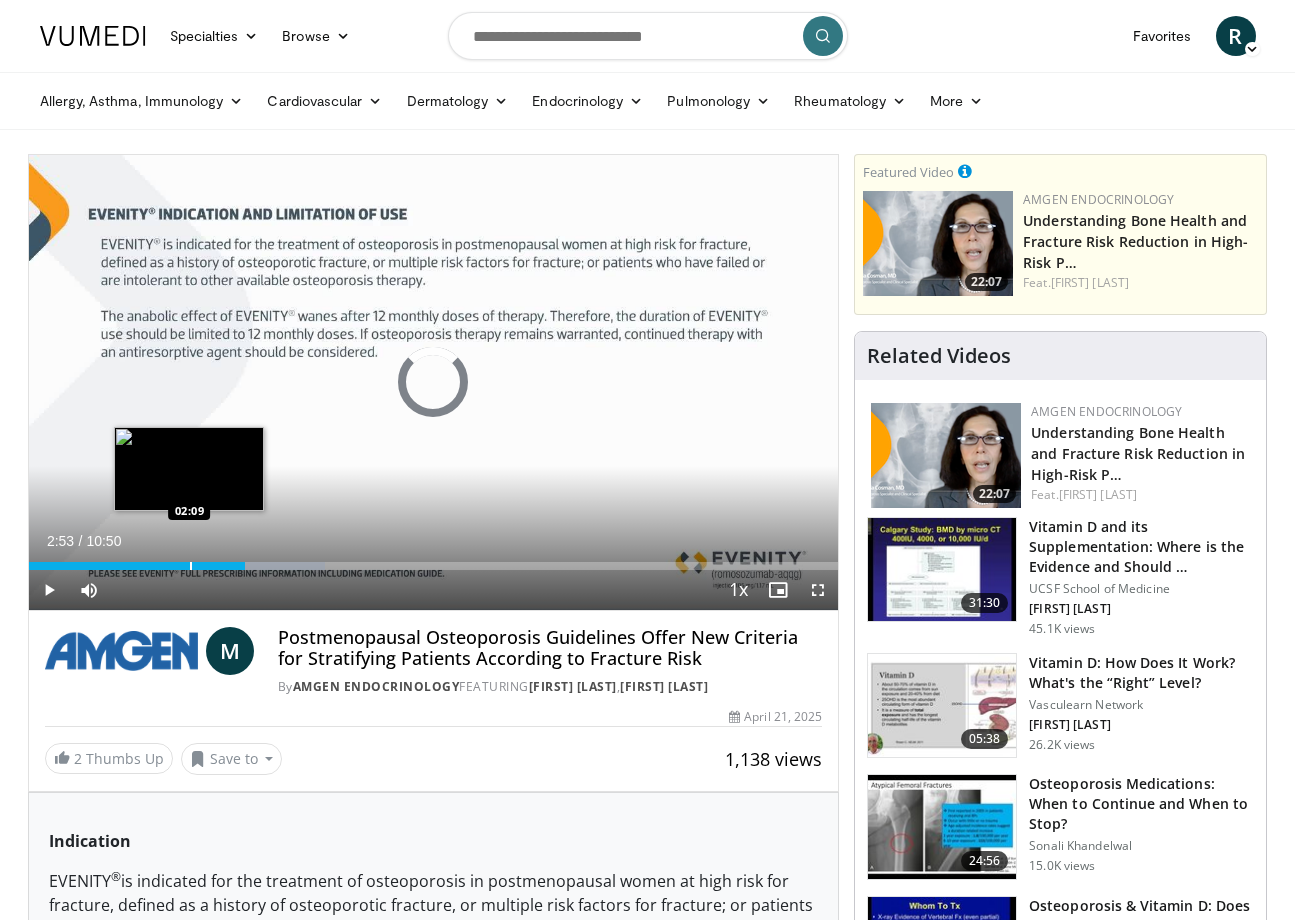click at bounding box center [191, 566] 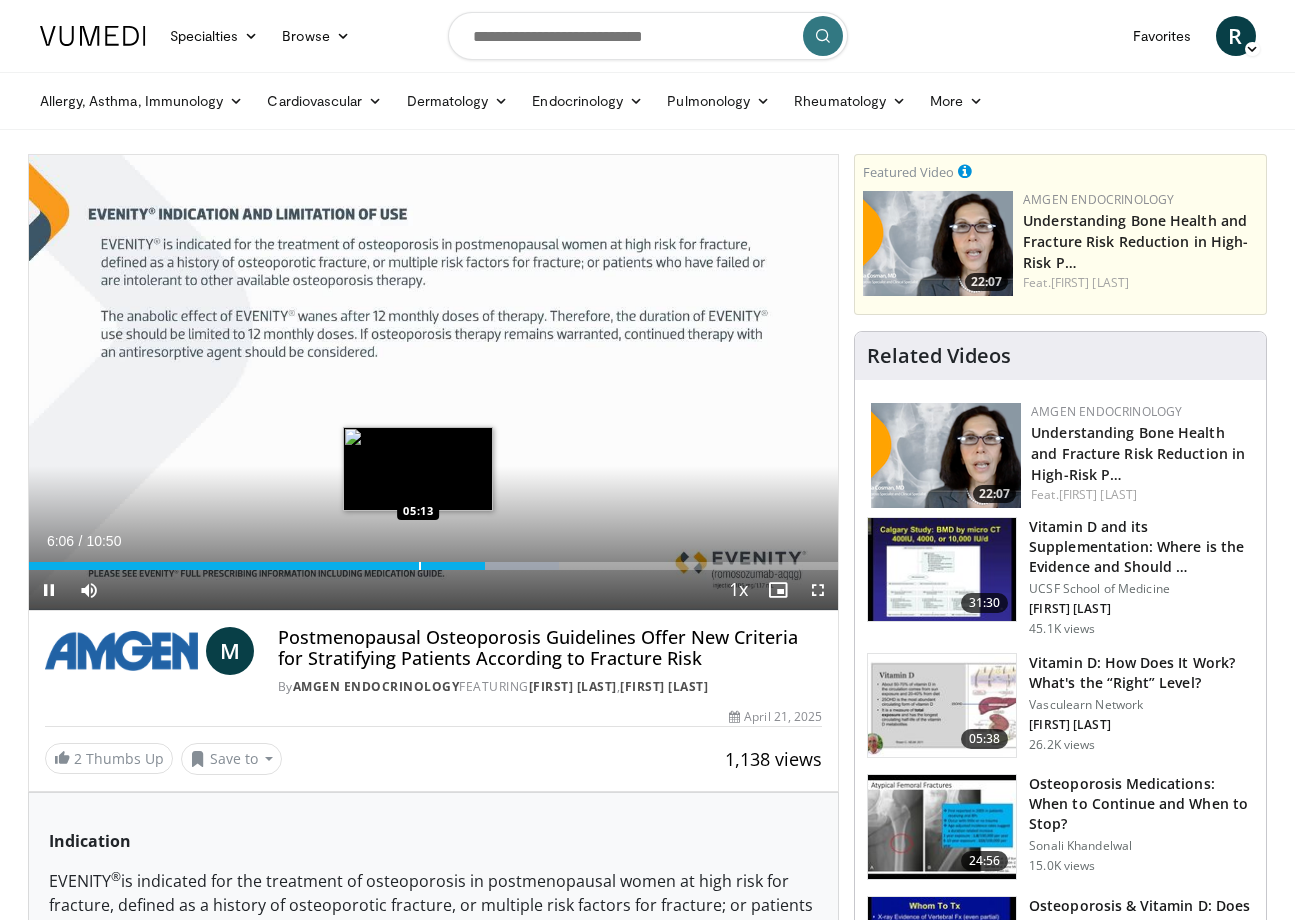 click at bounding box center (420, 566) 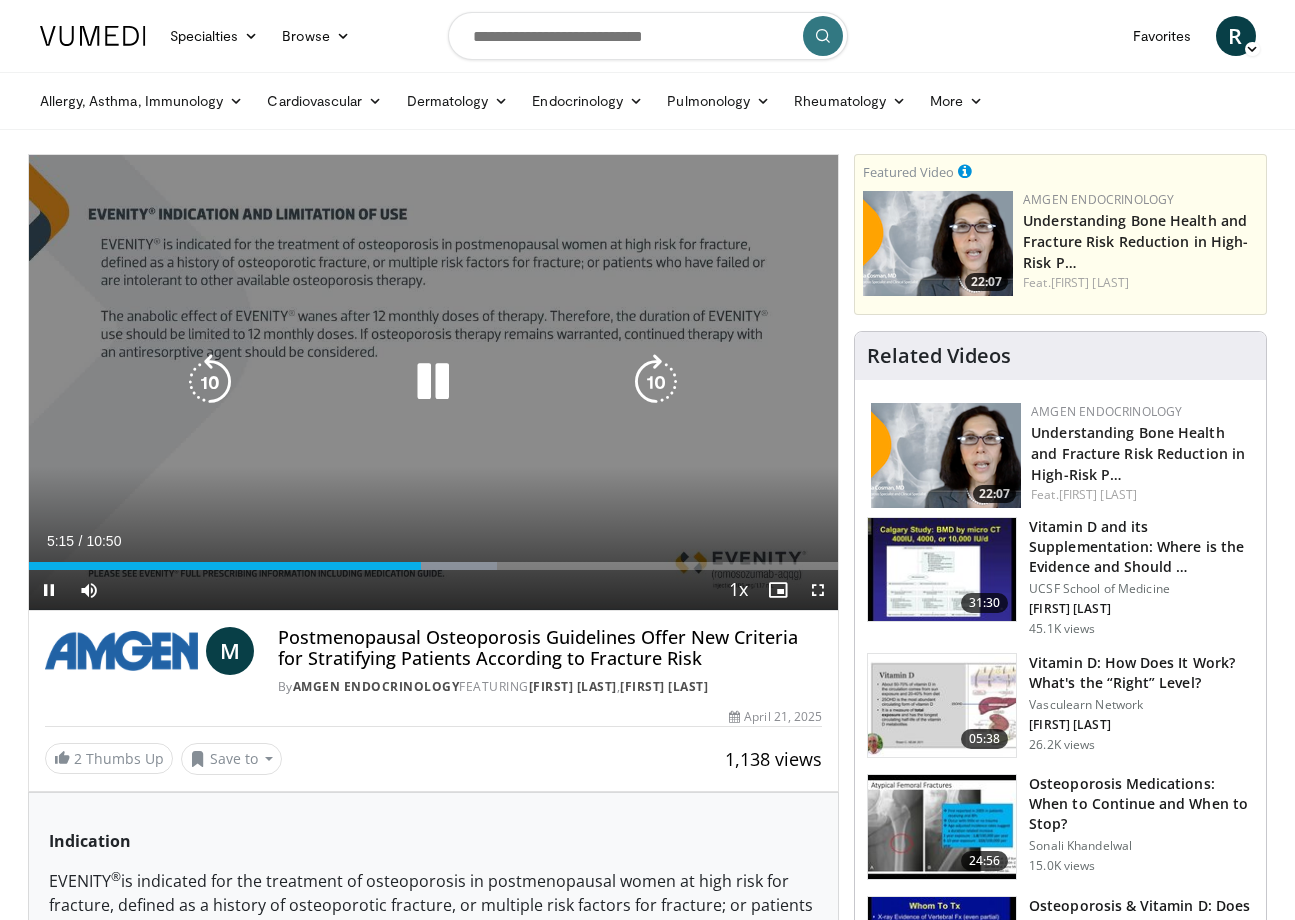 click at bounding box center [433, 382] 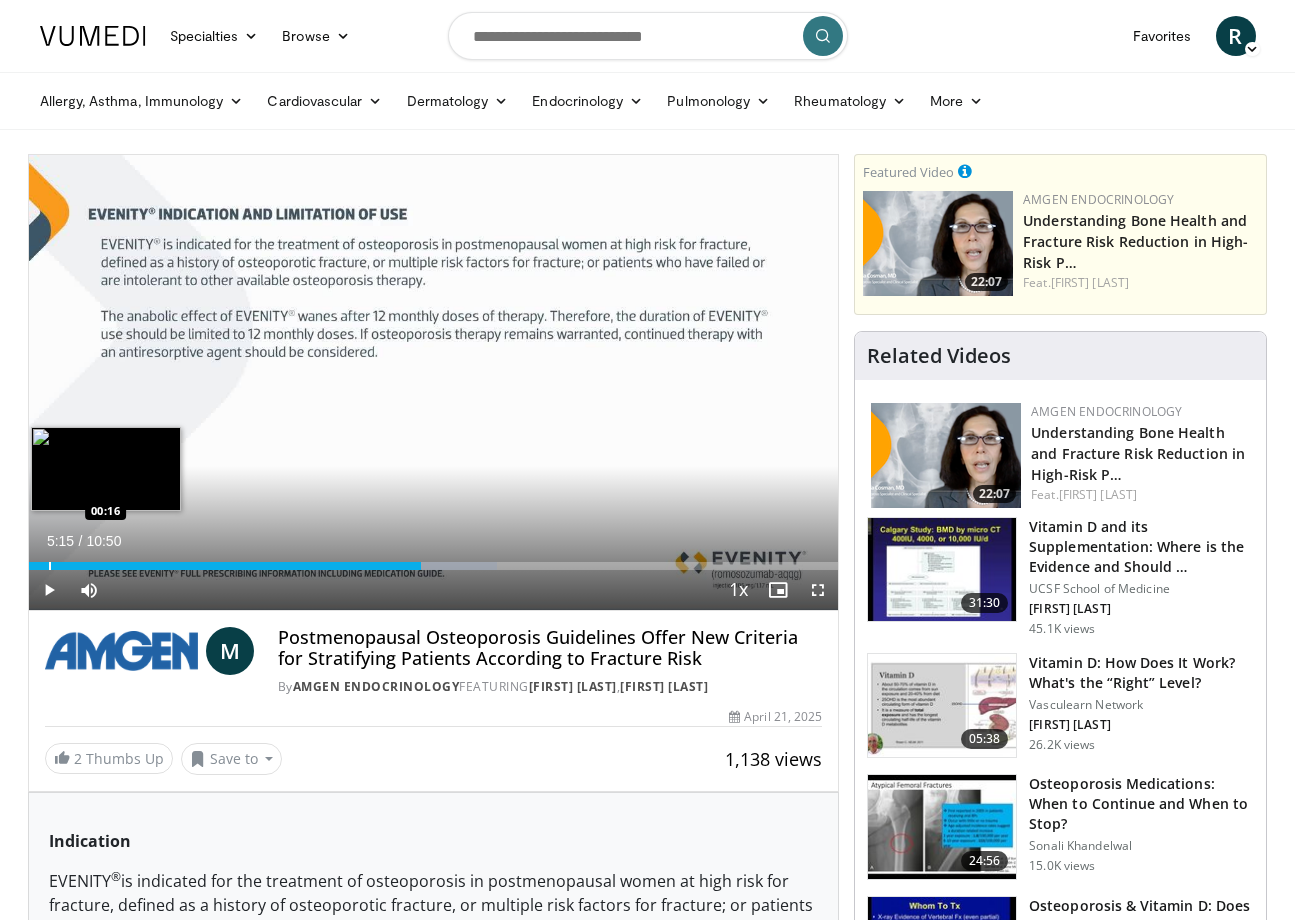 click at bounding box center [50, 566] 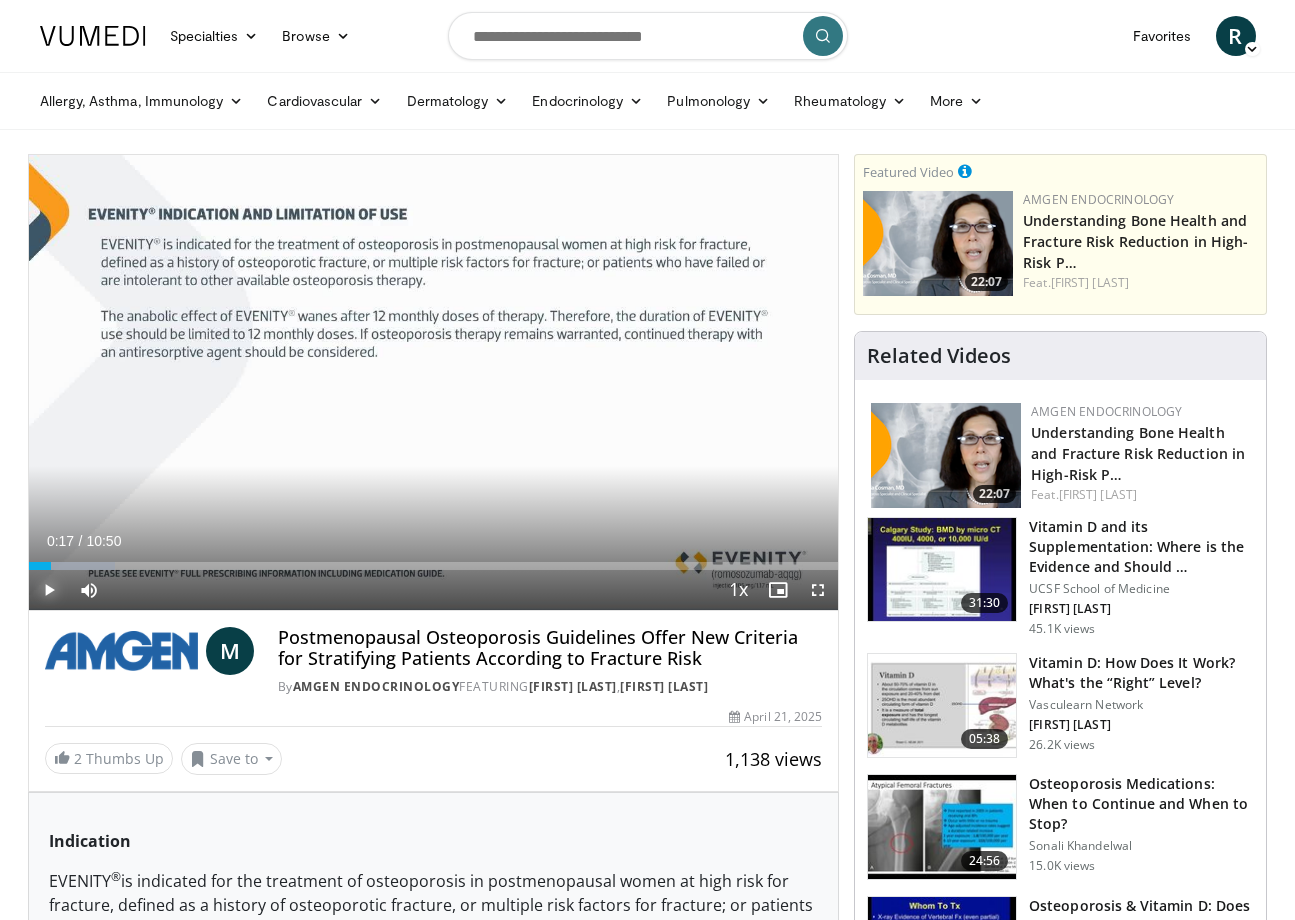 click at bounding box center (49, 590) 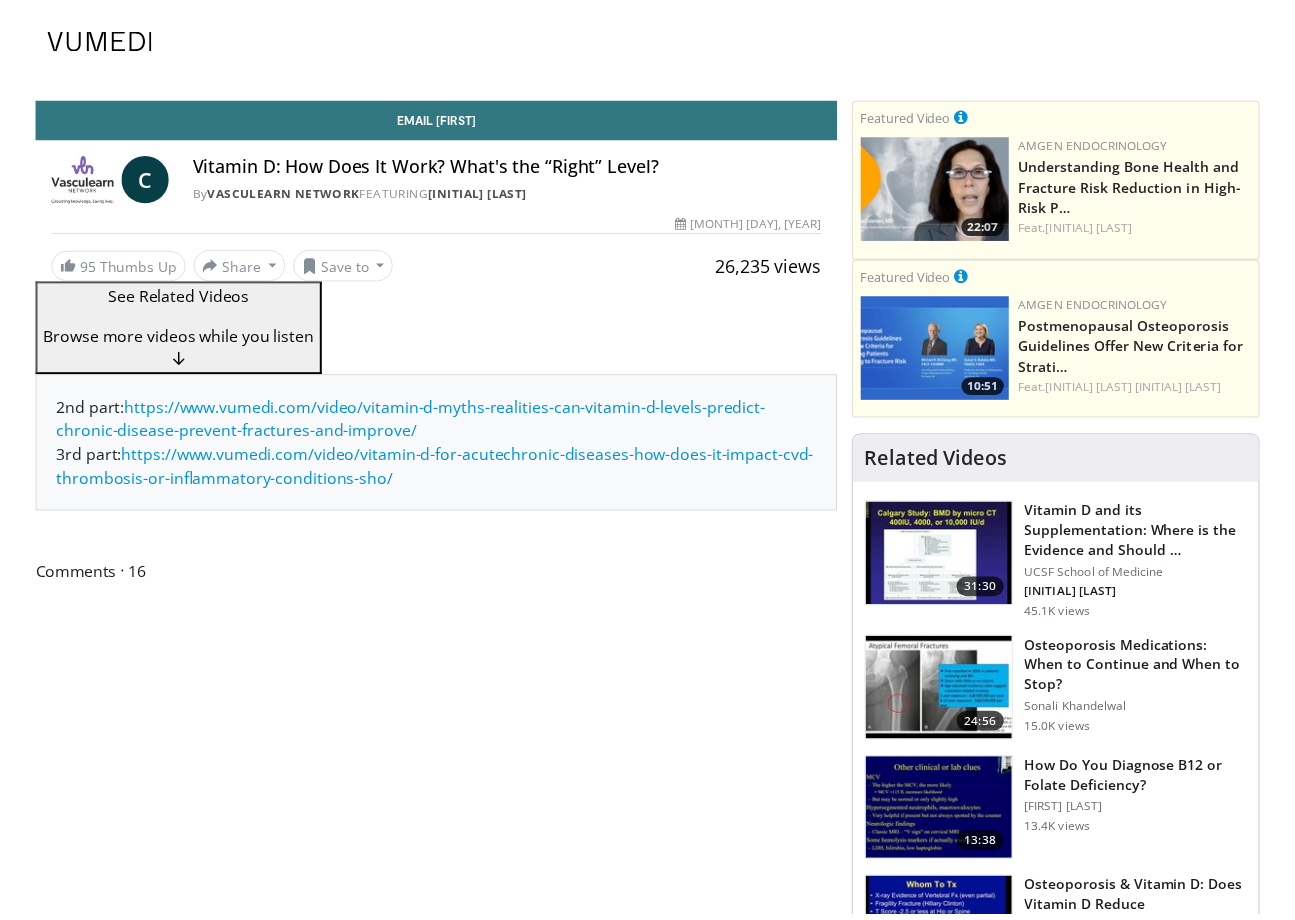 scroll, scrollTop: 0, scrollLeft: 0, axis: both 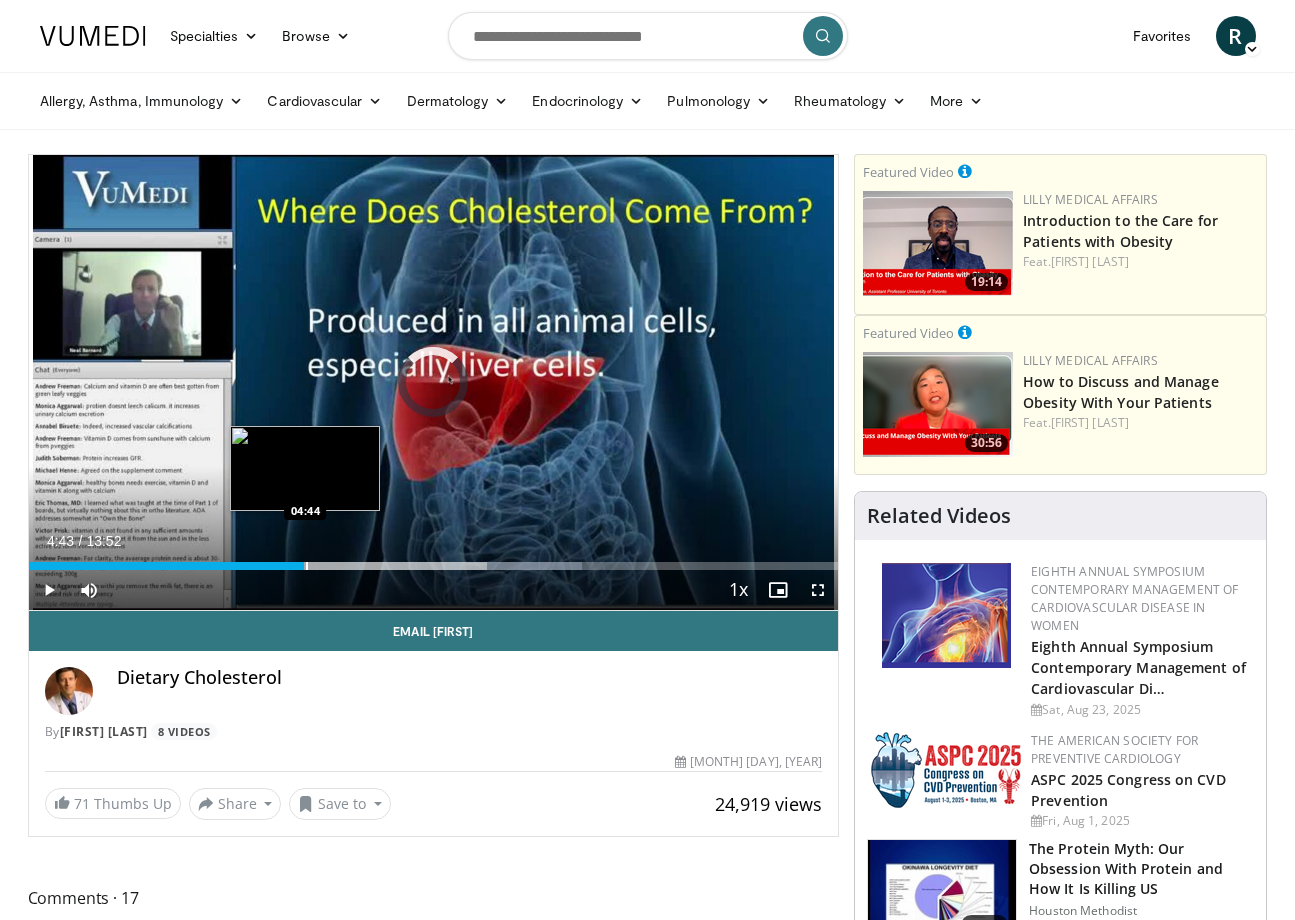 click at bounding box center [307, 566] 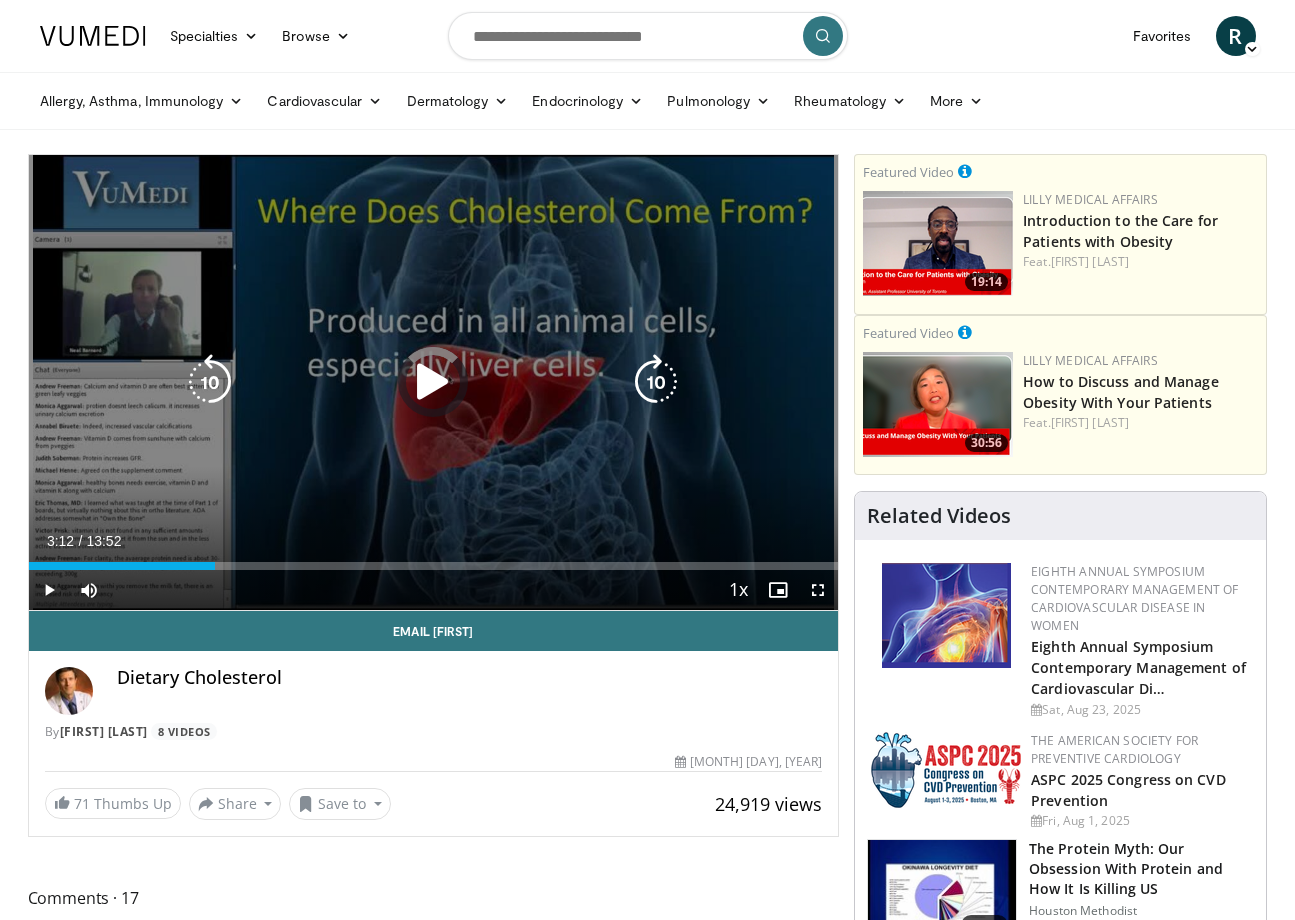 drag, startPoint x: 215, startPoint y: 563, endPoint x: 262, endPoint y: 508, distance: 72.34639 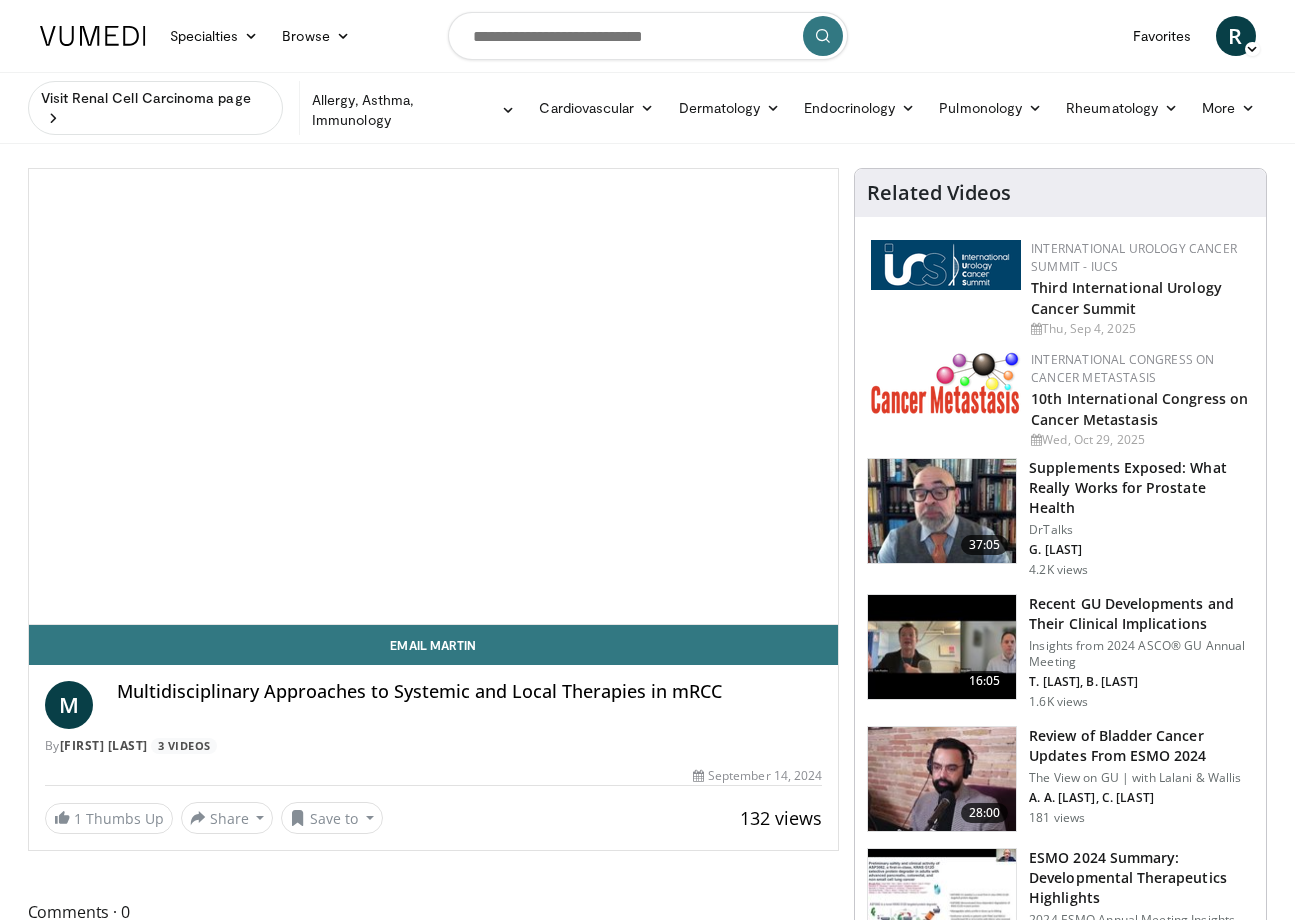 scroll, scrollTop: 0, scrollLeft: 0, axis: both 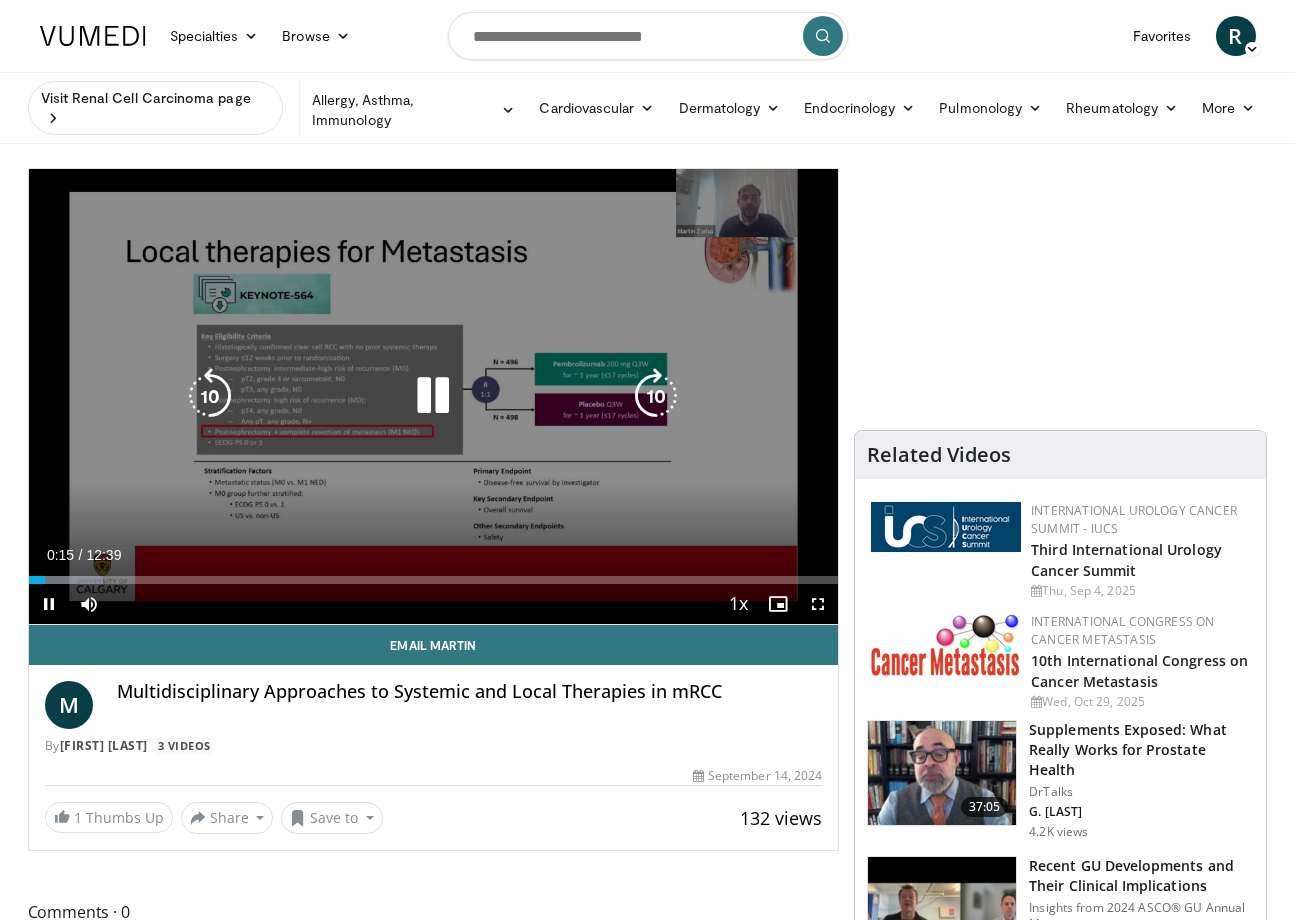 click at bounding box center [656, 396] 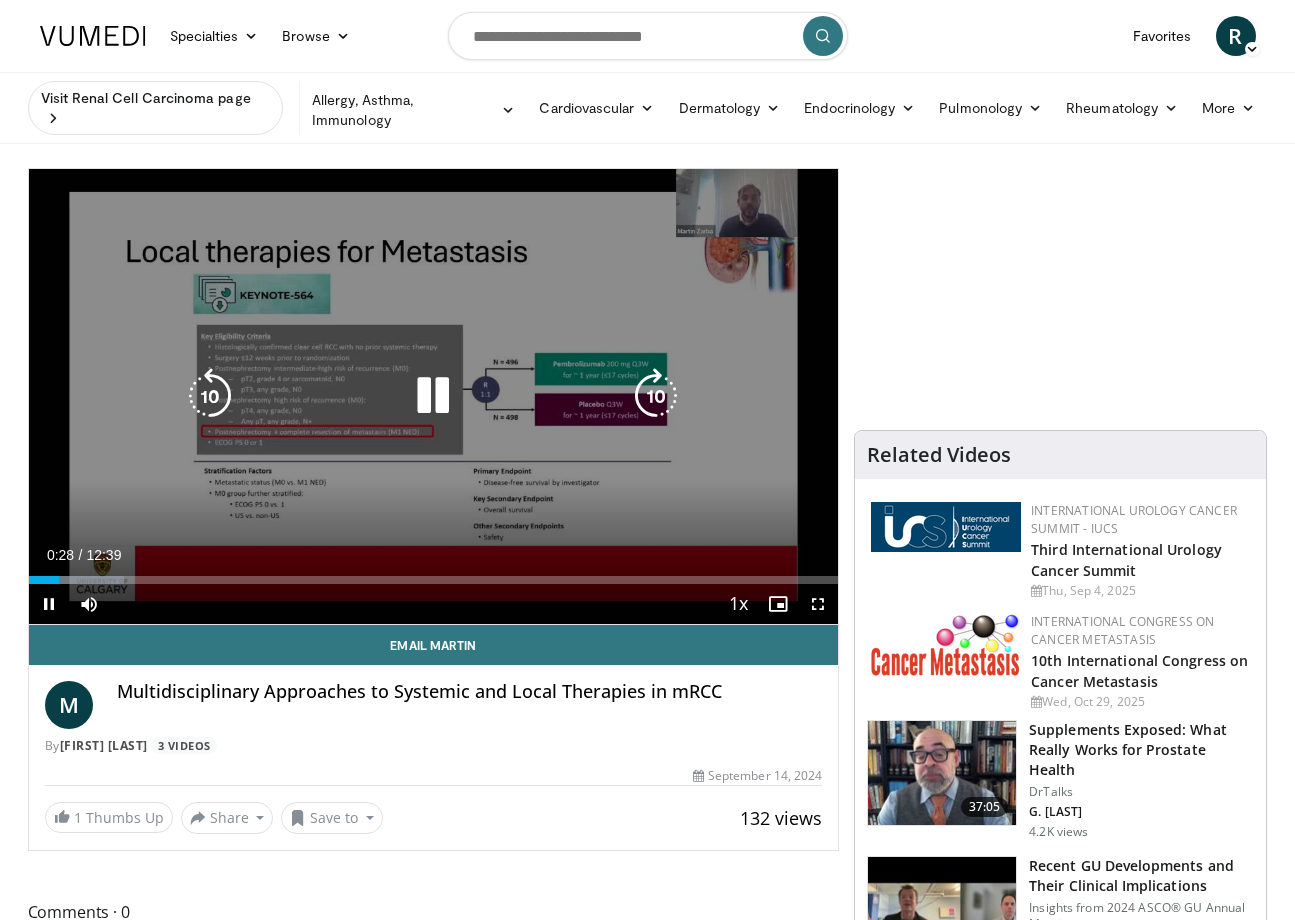 click at bounding box center (210, 396) 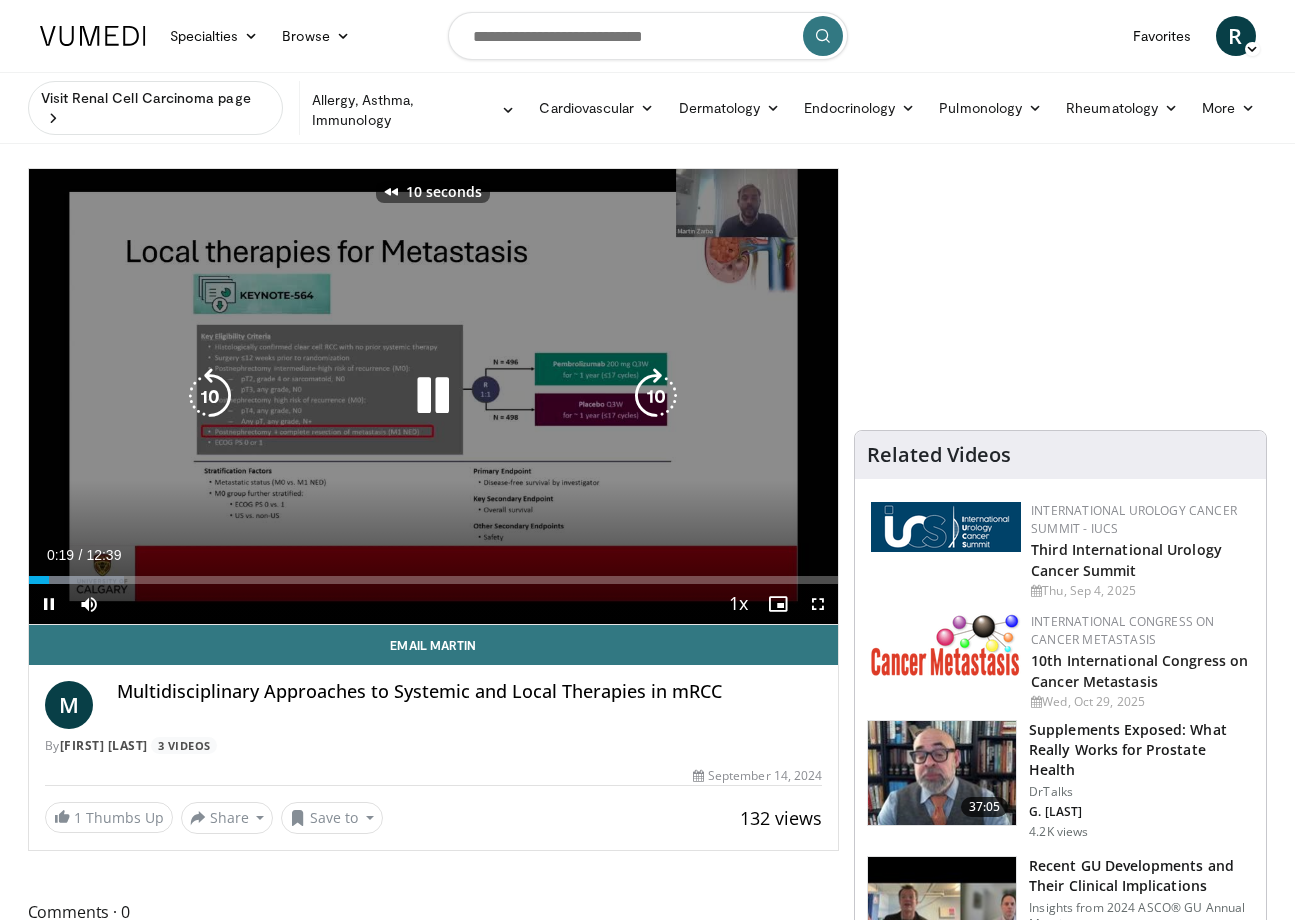 click on "10 seconds
Tap to unmute" at bounding box center (434, 396) 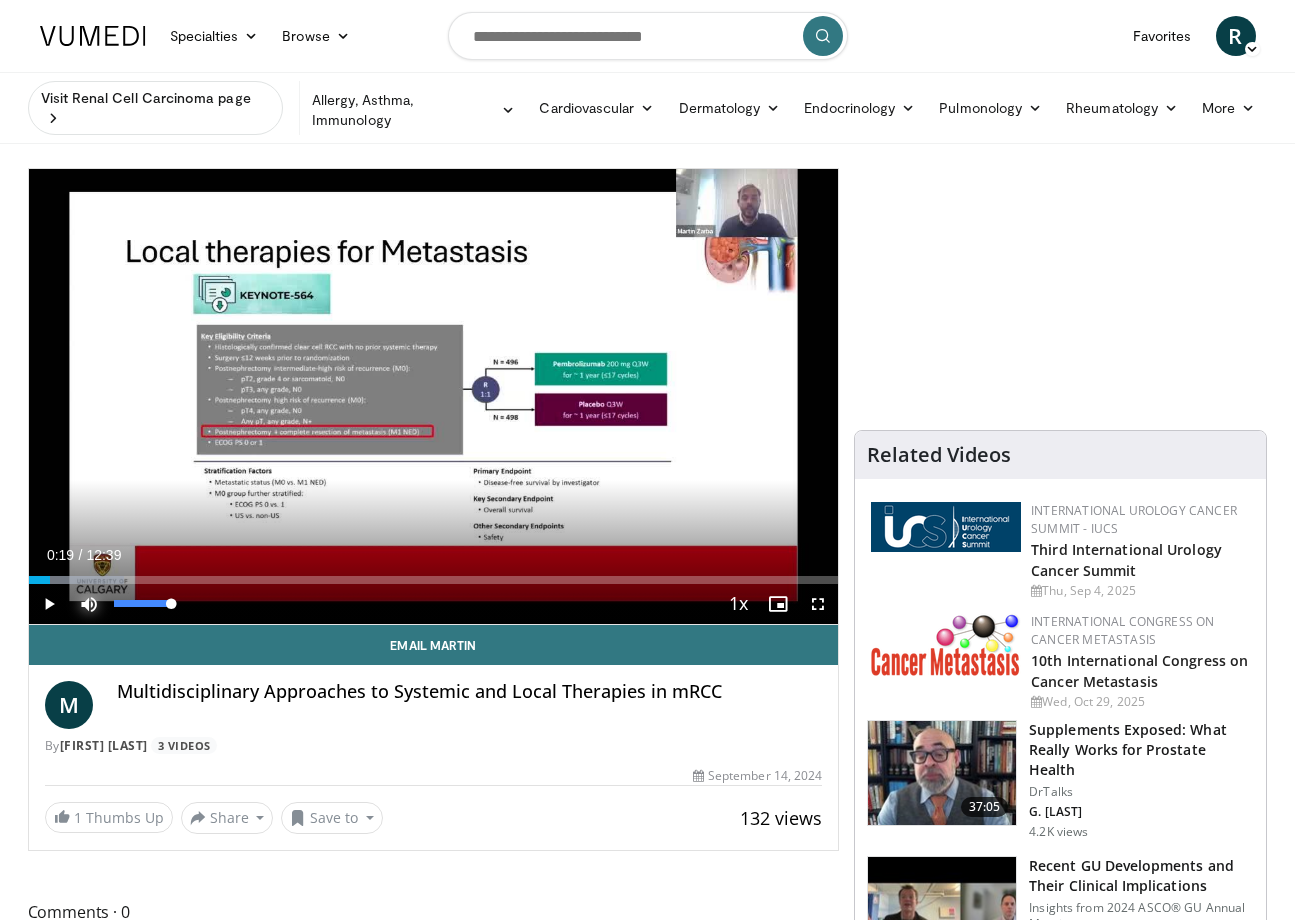 click at bounding box center (89, 604) 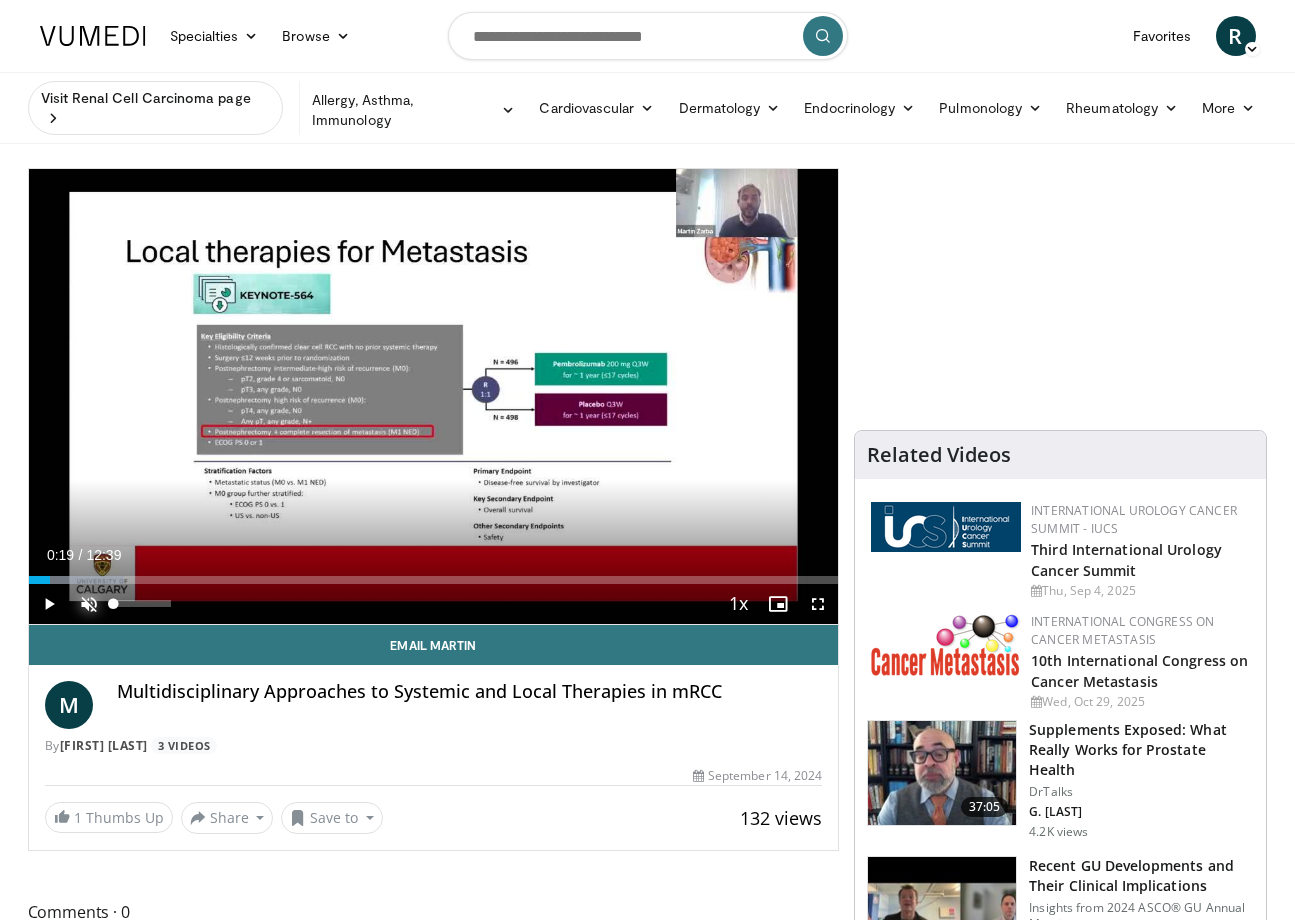 click at bounding box center [89, 604] 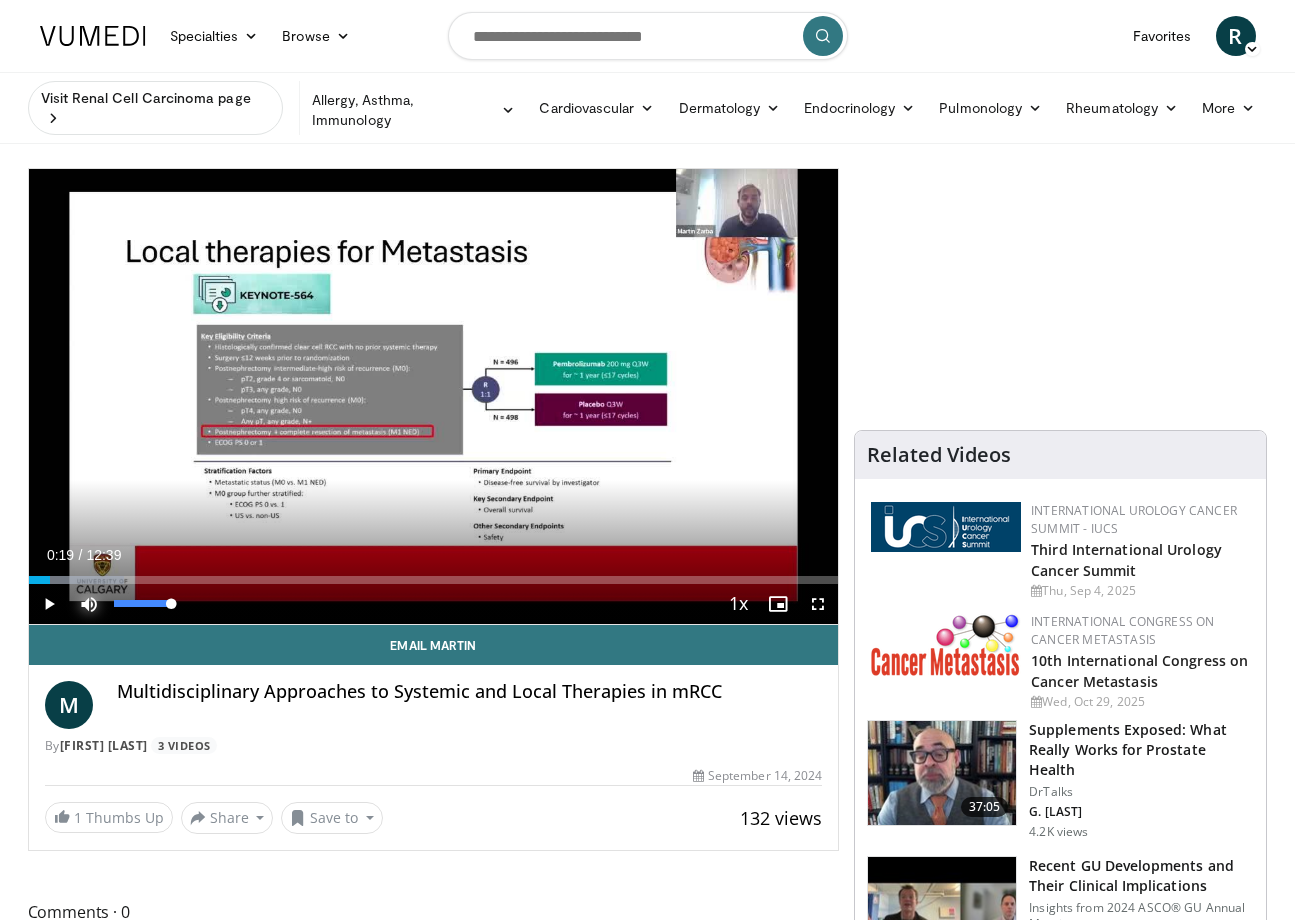 drag, startPoint x: 171, startPoint y: 589, endPoint x: 215, endPoint y: 576, distance: 45.88028 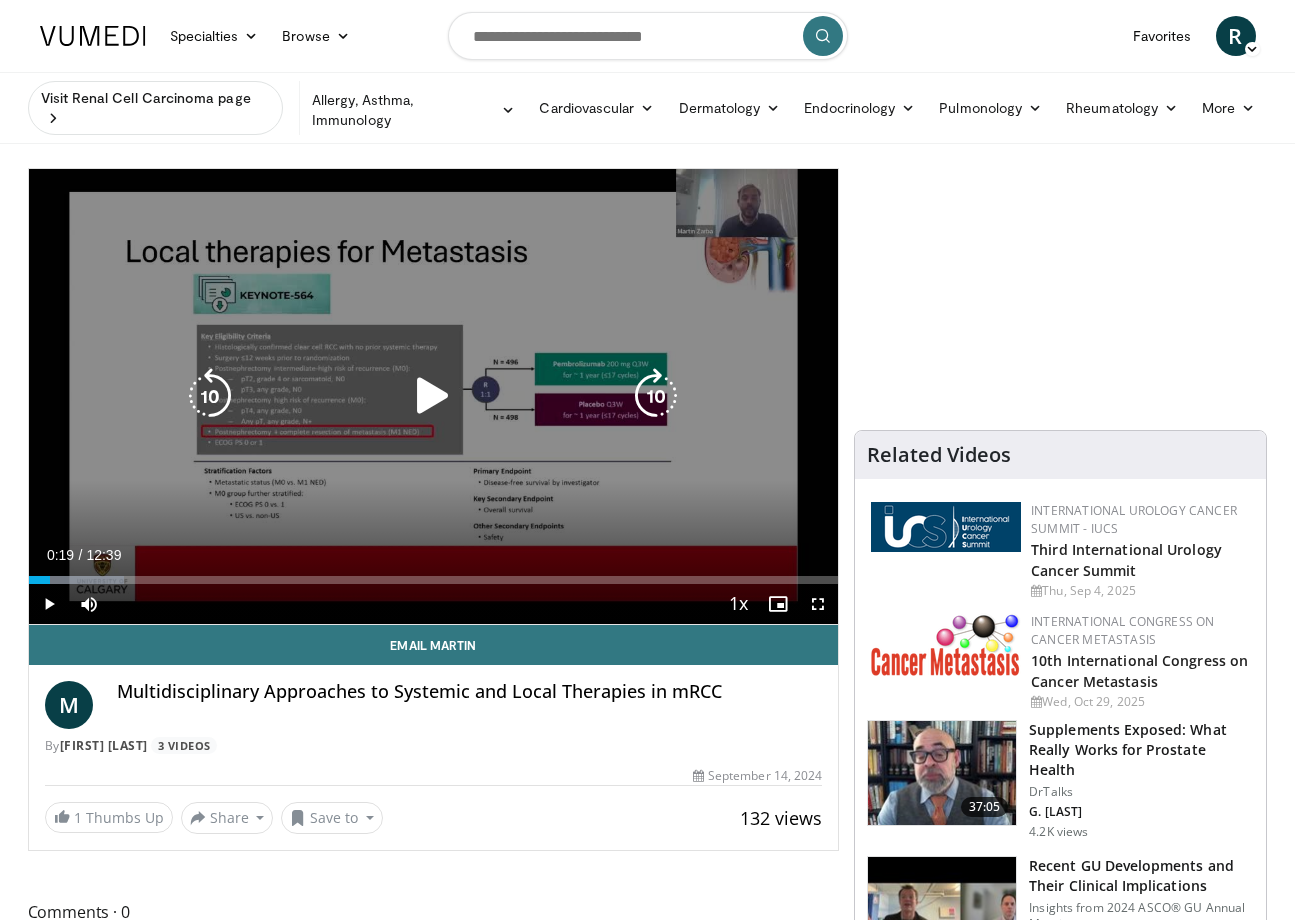click at bounding box center [433, 396] 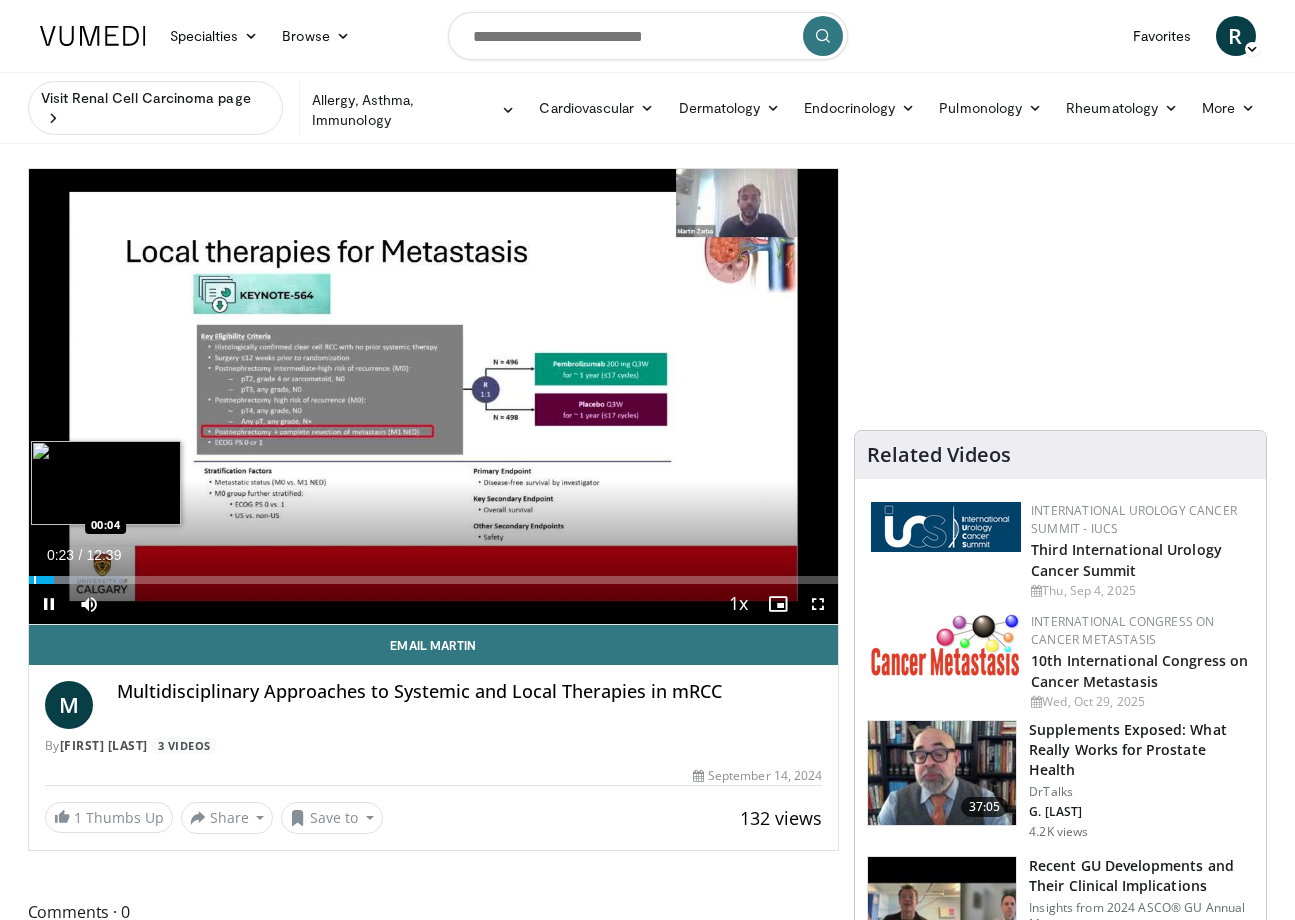 click at bounding box center (35, 580) 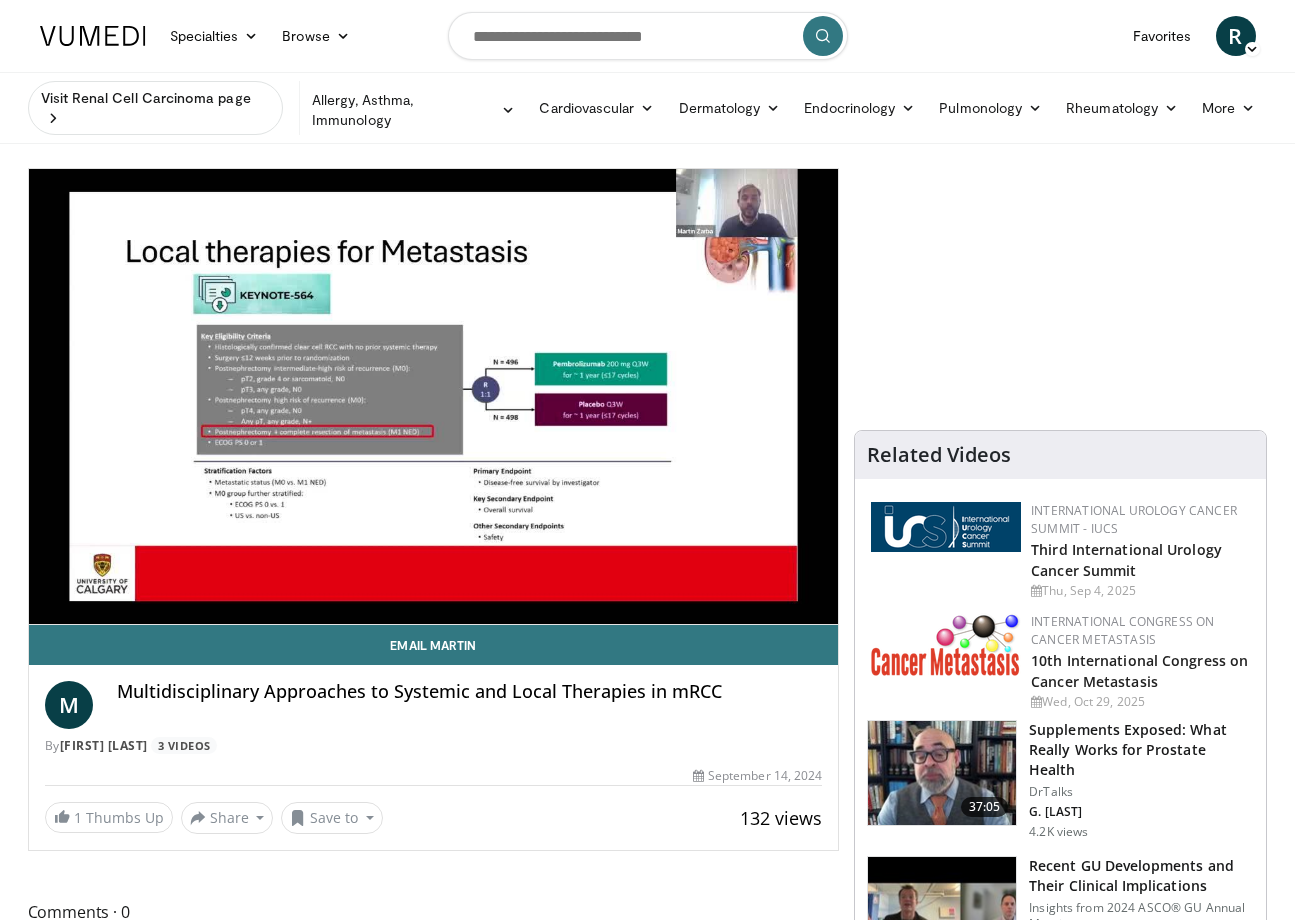 scroll, scrollTop: 100, scrollLeft: 0, axis: vertical 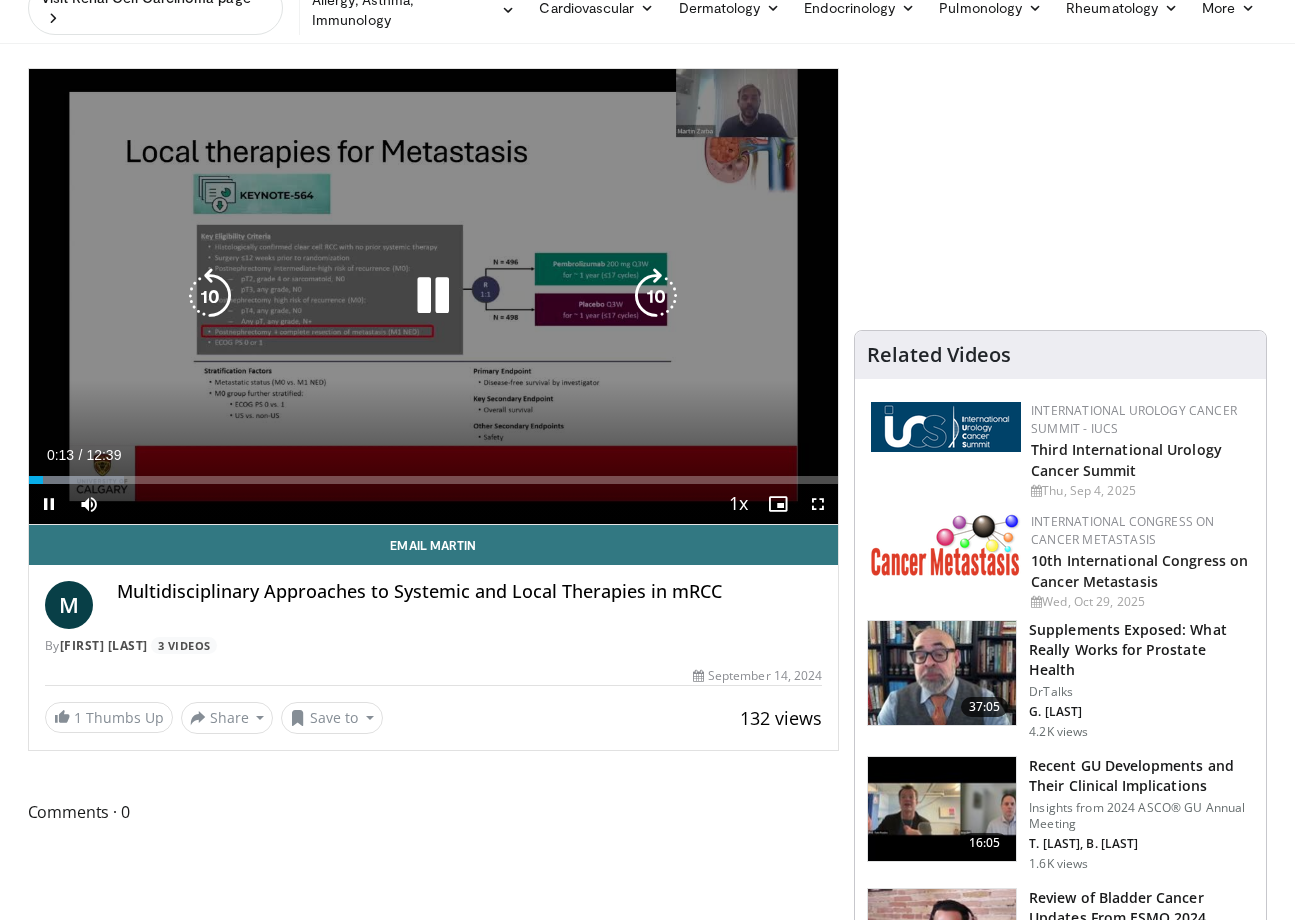 click at bounding box center (433, 296) 